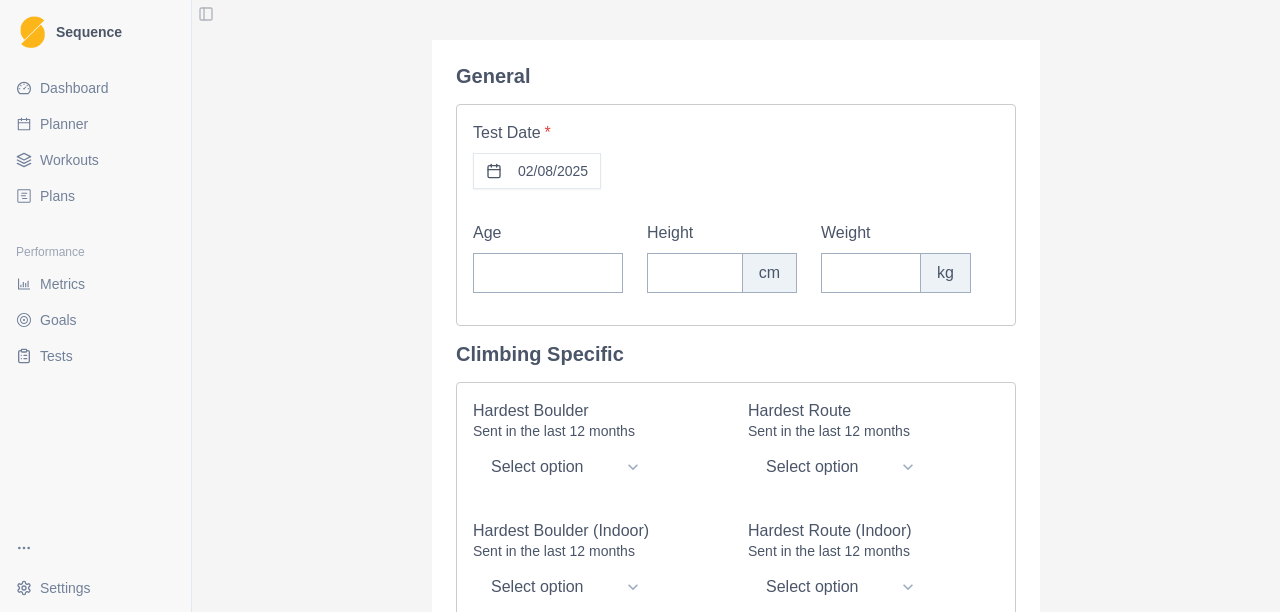 scroll, scrollTop: 0, scrollLeft: 0, axis: both 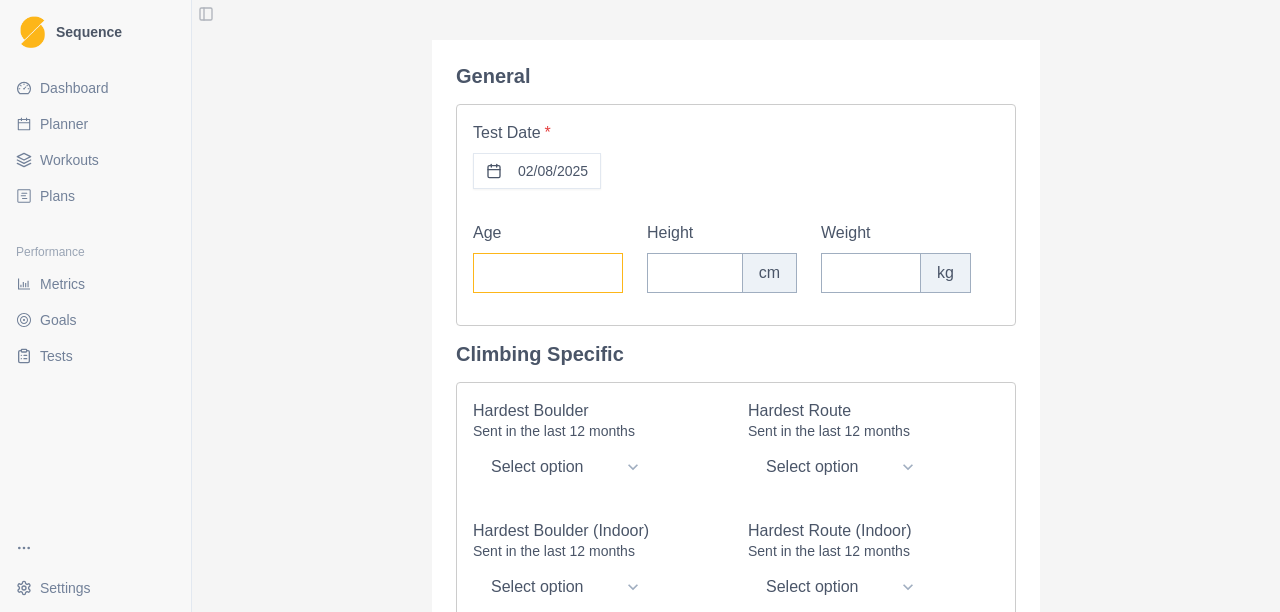 click on "Age" at bounding box center [548, 273] 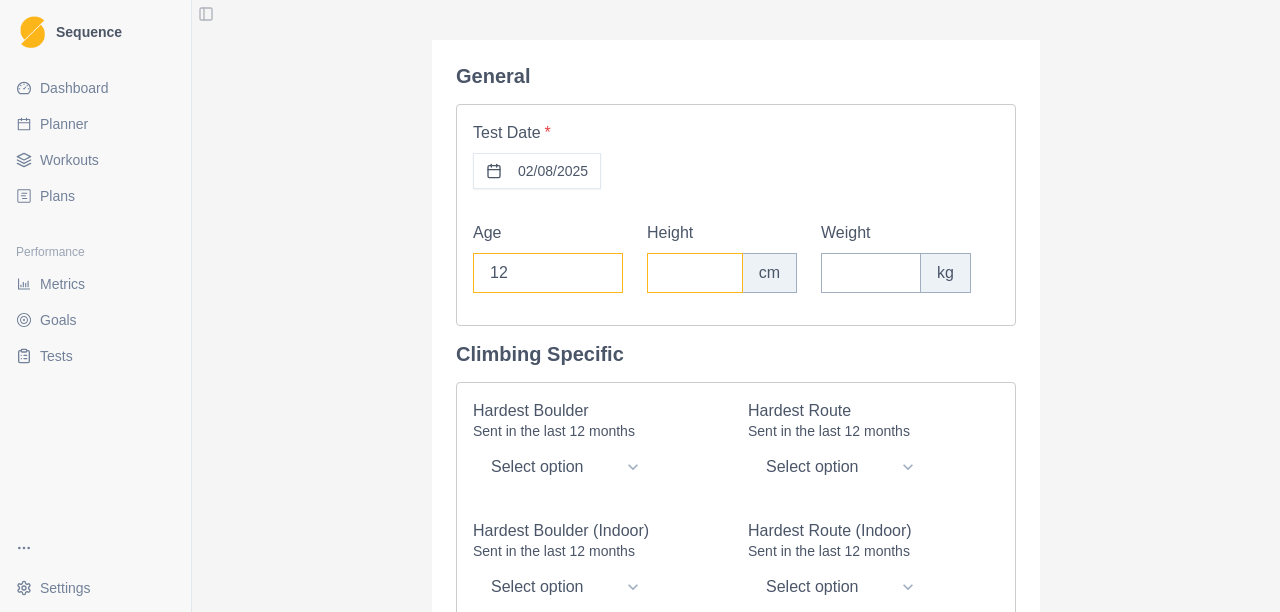 type on "12" 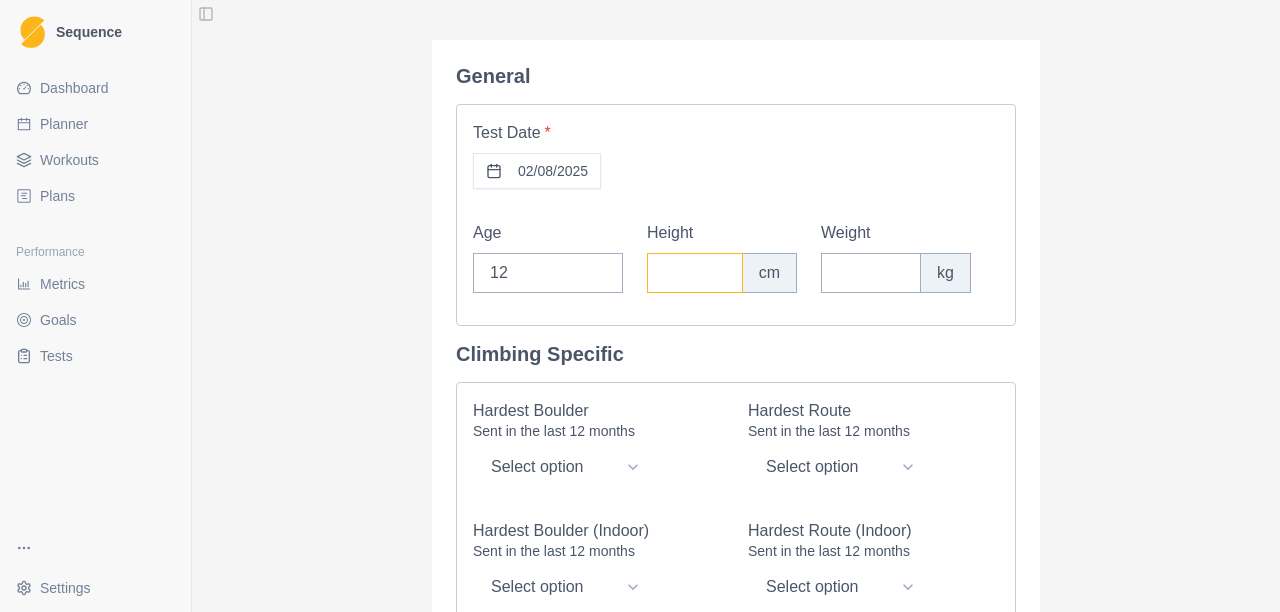 click on "Height" at bounding box center (695, 273) 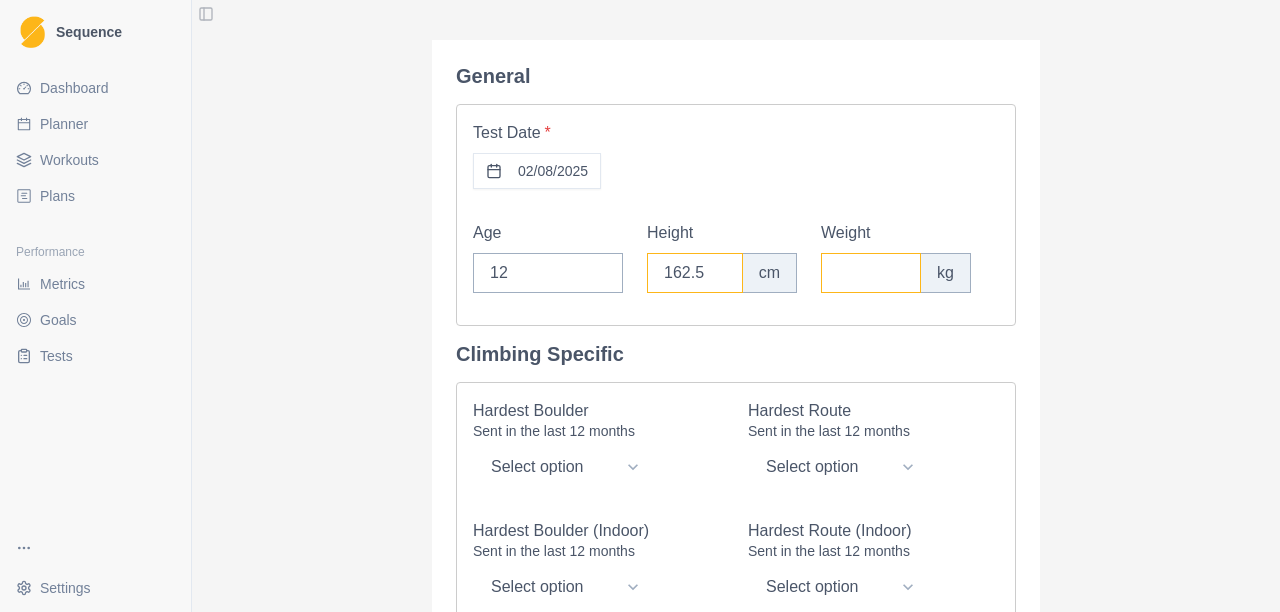 type on "162.5" 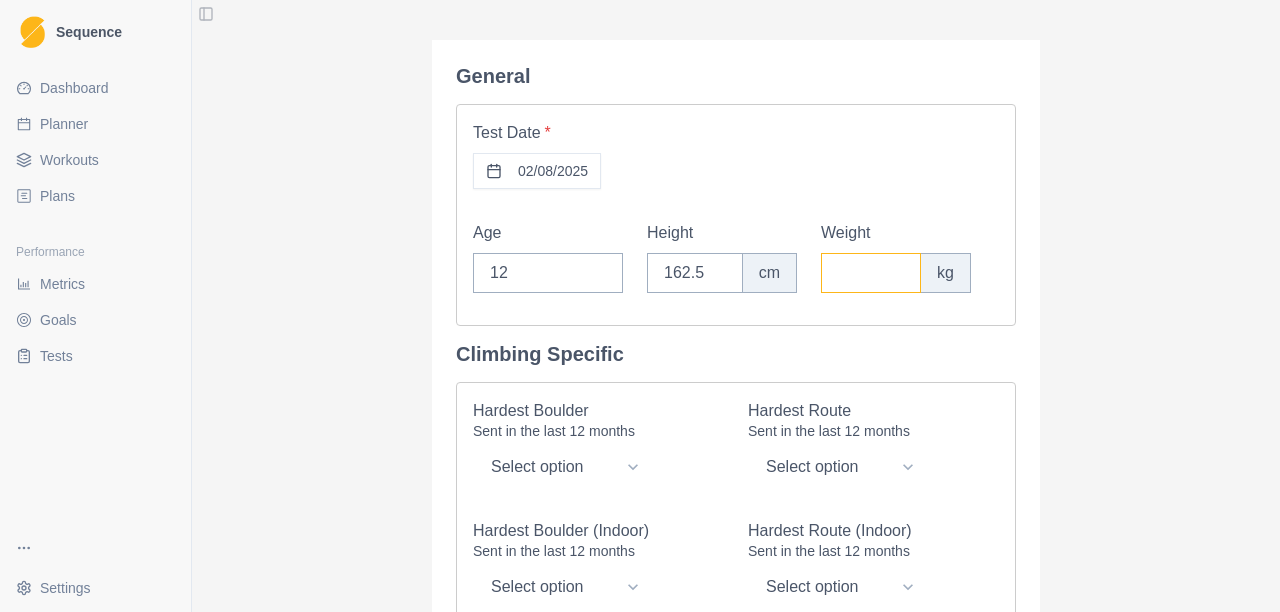 click on "Weight" at bounding box center (871, 273) 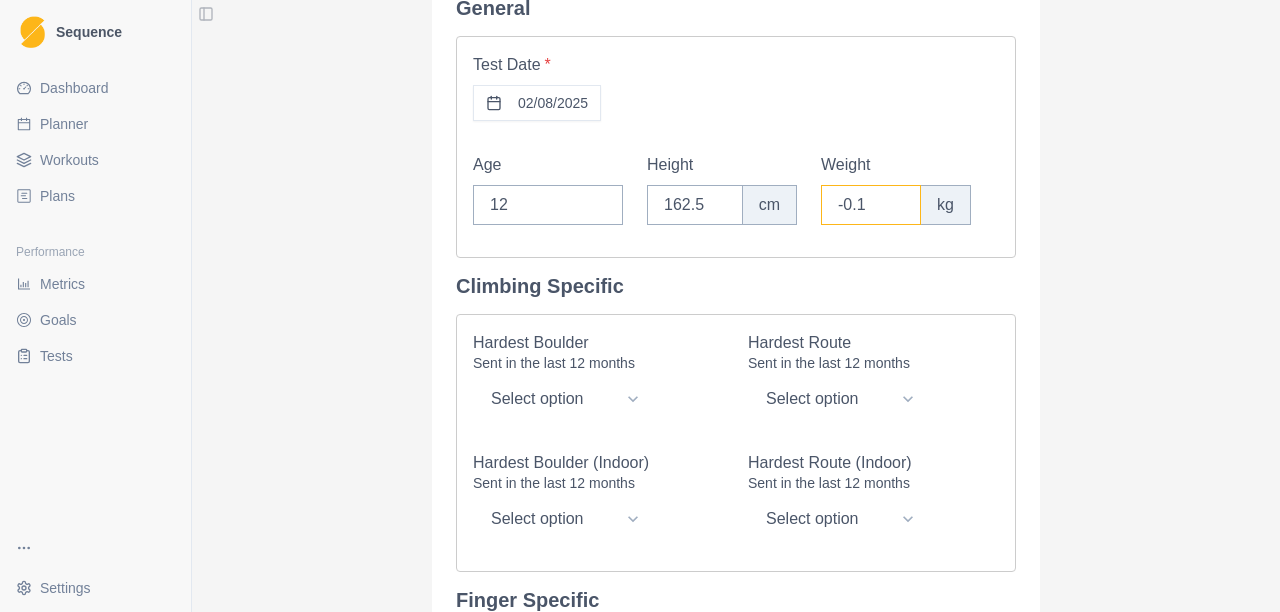scroll, scrollTop: 100, scrollLeft: 0, axis: vertical 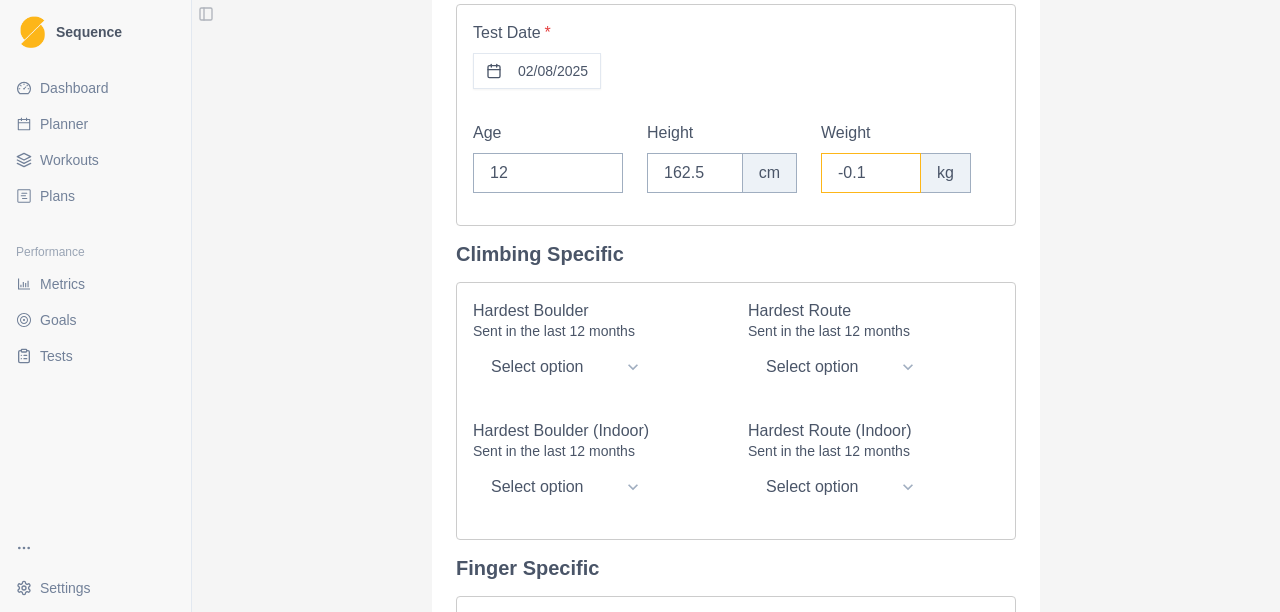 drag, startPoint x: 864, startPoint y: 172, endPoint x: 831, endPoint y: 180, distance: 33.955853 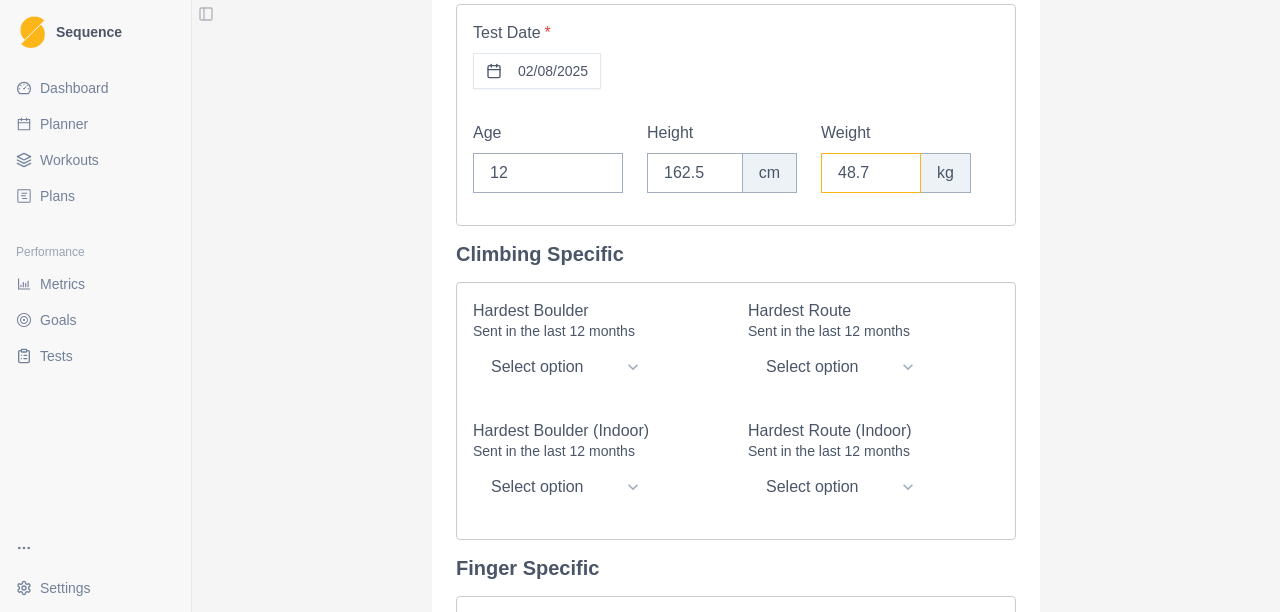 type on "48.7" 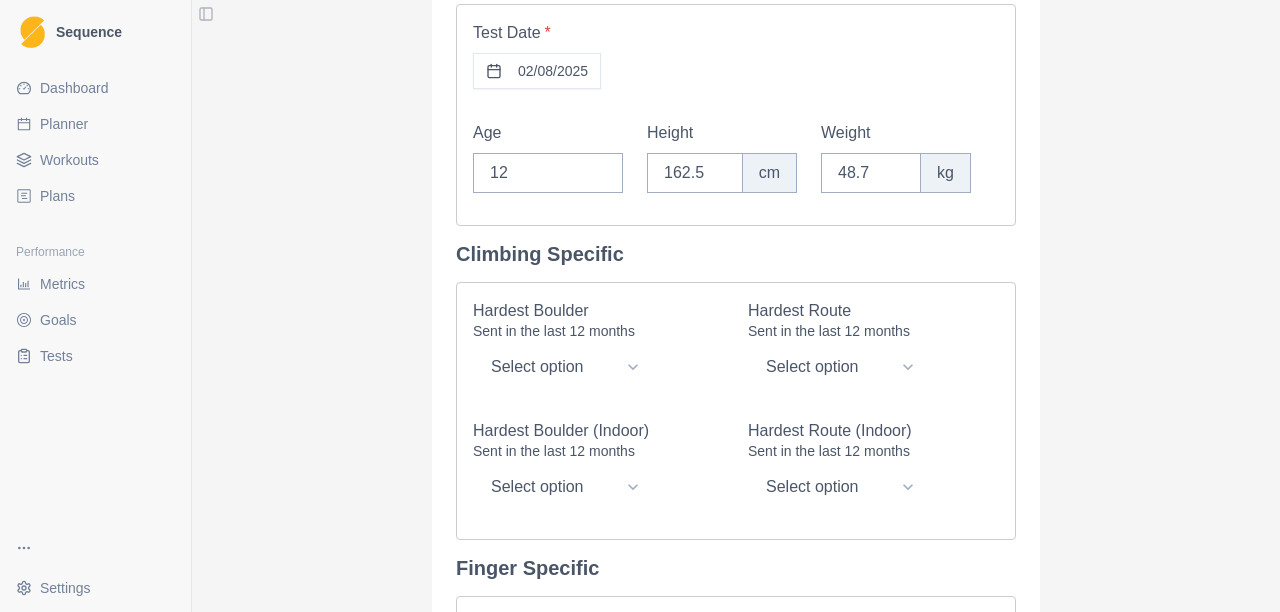 click on "General Test Date * [DATE] Age [AGE] Height 162.5 cm Weight 48.7 kg Climbing Specific Hardest Boulder Sent in the last 12 months Select option V0 V1 V2 V3 V4 V5 V6 V7 V8 V9 V10 V11 V12 V13 V14 V15 V16 Hardest Route Sent in the last 12 months Select option 20/6b+ 21/6c 22/6c+ 23/7a 24/7a+ 25/7b 26/7b+ 27/7c 28/7c+ 29/8a 30/8a+ 31/8b 32/8b+ 33/8c 34/8c+ 35/9a 36/9a+ 37/9b 38/9b+ 39/9c Hardest Boulder (Indoor) Sent in the last 12 months Select option V0 V1 V2 V3 V4 V5 V6 V7 V8 V9 V10 V11 V12 V13 V14 V15 V16 Hardest Route (Indoor) Sent in the last 12 months Select option 20/6b+ 21/6c 22/6c+ 23/7a 24/7a+ 25/7b 26/7b+ 27/7c 28/7c+ 29/8a 30/8a+ 31/8b 32/8b+ 33/8c 34/8c+ 35/9a 36/9a+ 37/9b 38/9b+ 39/9c Finger Specific Max hangs, anaerobic capacity and aerobic capacity should be performed in order and with at least 10 minutes rest between each. Max Hang 5 second - 2 arm (20mm edge - e.g. BM1000 outer edges). kg Anaerobic Capacity Hang reps Aerobic Capacity Hang Hang until failure with 60% of 2 arm max absolute value." at bounding box center [736, 738] 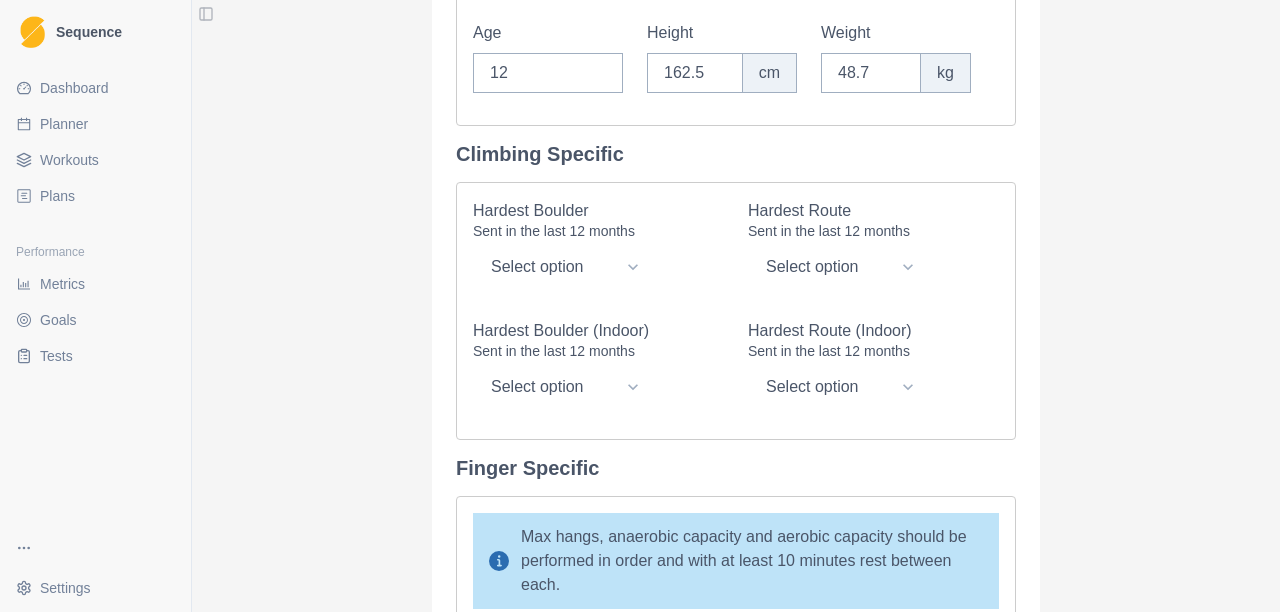 scroll, scrollTop: 300, scrollLeft: 0, axis: vertical 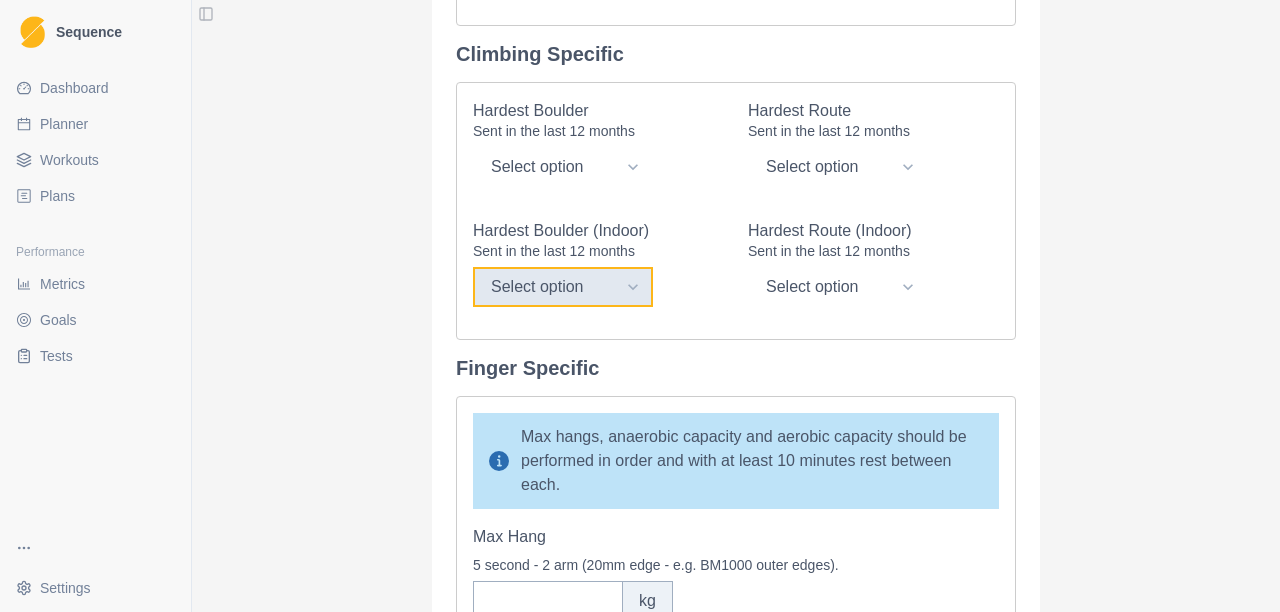 click on "Select option V0 V1 V2 V3 V4 V5 V6 V7 V8 V9 V10 V11 V12 V13 V14 V15 V16" at bounding box center [563, 287] 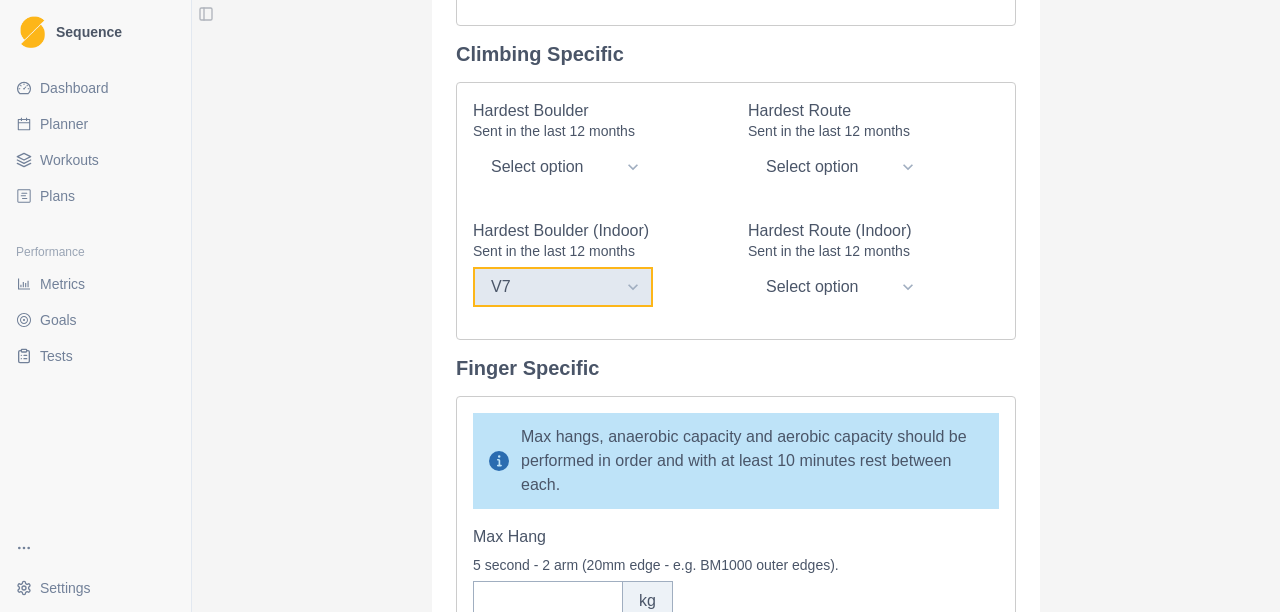 click on "Select option V0 V1 V2 V3 V4 V5 V6 V7 V8 V9 V10 V11 V12 V13 V14 V15 V16" at bounding box center [563, 287] 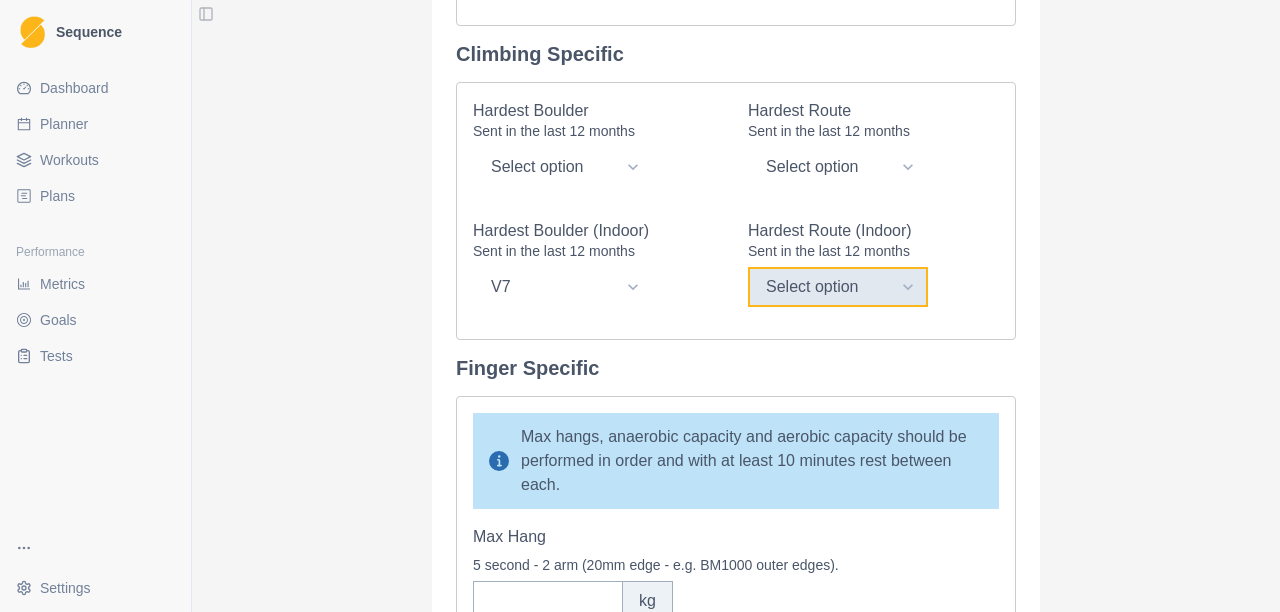 click on "Select option 20/6b+ 21/6c 22/6c+ 23/7a 24/7a+ 25/7b 26/7b+ 27/7c 28/7c+ 29/8a 30/8a+ 31/8b 32/8b+ 33/8c 34/8c+ 35/9a 36/9a+ 37/9b 38/9b+ 39/9c" at bounding box center (838, 287) 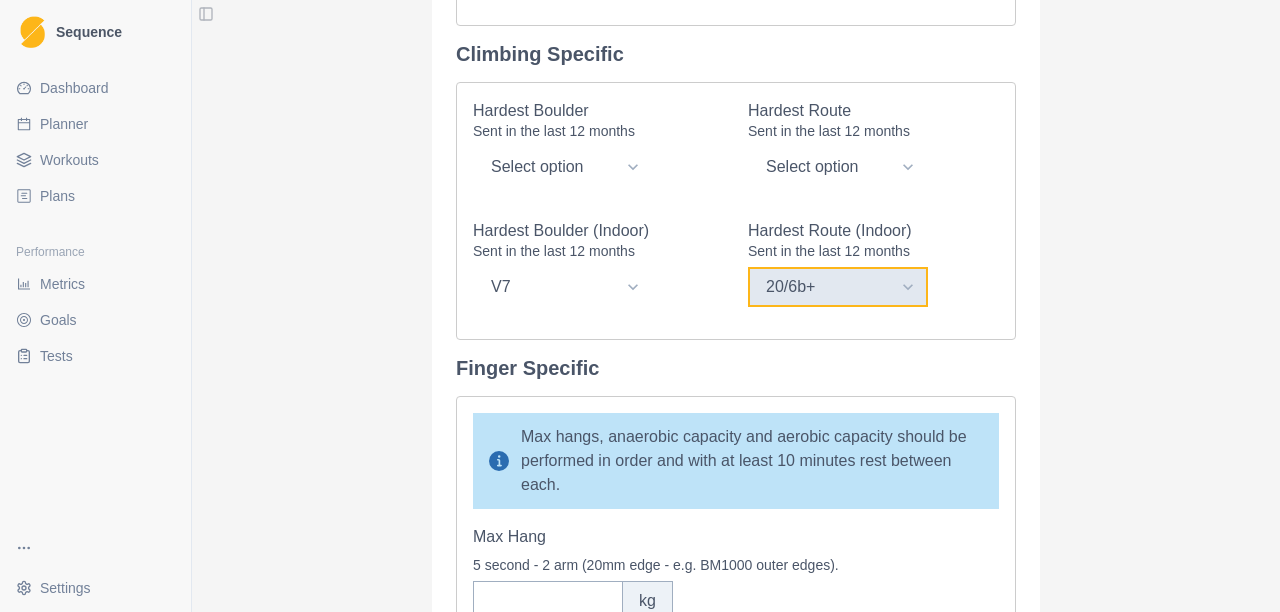 click on "Select option 20/6b+ 21/6c 22/6c+ 23/7a 24/7a+ 25/7b 26/7b+ 27/7c 28/7c+ 29/8a 30/8a+ 31/8b 32/8b+ 33/8c 34/8c+ 35/9a 36/9a+ 37/9b 38/9b+ 39/9c" at bounding box center (838, 287) 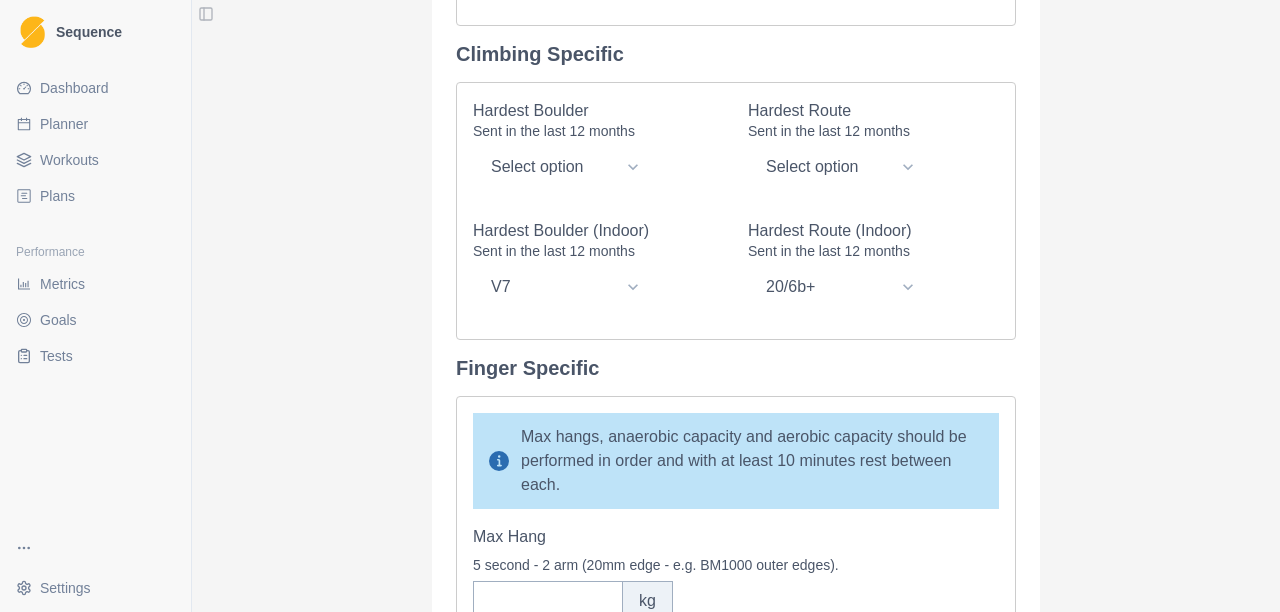 click on "General Test Date * [DATE] Age [AGE] Height 162.5 cm Weight 48.7 kg Climbing Specific Hardest Boulder Sent in the last 12 months Select option V0 V1 V2 V3 V4 V5 V6 V7 V8 V9 V10 V11 V12 V13 V14 V15 V16 Hardest Route Sent in the last 12 months Select option 20/6b+ 21/6c 22/6c+ 23/7a 24/7a+ 25/7b 26/7b+ 27/7c 28/7c+ 29/8a 30/8a+ 31/8b 32/8b+ 33/8c 34/8c+ 35/9a 36/9a+ 37/9b 38/9b+ 39/9c Hardest Boulder (Indoor) Sent in the last 12 months Select option V0 V1 V2 V3 V4 V5 V6 V7 V8 V9 V10 V11 V12 V13 V14 V15 V16 Hardest Route (Indoor) Sent in the last 12 months Select option 20/6b+ 21/6c 22/6c+ 23/7a 24/7a+ 25/7b 26/7b+ 27/7c 28/7c+ 29/8a 30/8a+ 31/8b 32/8b+ 33/8c 34/8c+ 35/9a 36/9a+ 37/9b 38/9b+ 39/9c Finger Specific Max hangs, anaerobic capacity and aerobic capacity should be performed in order and with at least 10 minutes rest between each. Max Hang 5 second - 2 arm (20mm edge - e.g. BM1000 outer edges). kg Anaerobic Capacity Hang reps Aerobic Capacity Hang Hang until failure with 60% of 2 arm max absolute value." at bounding box center (736, 306) 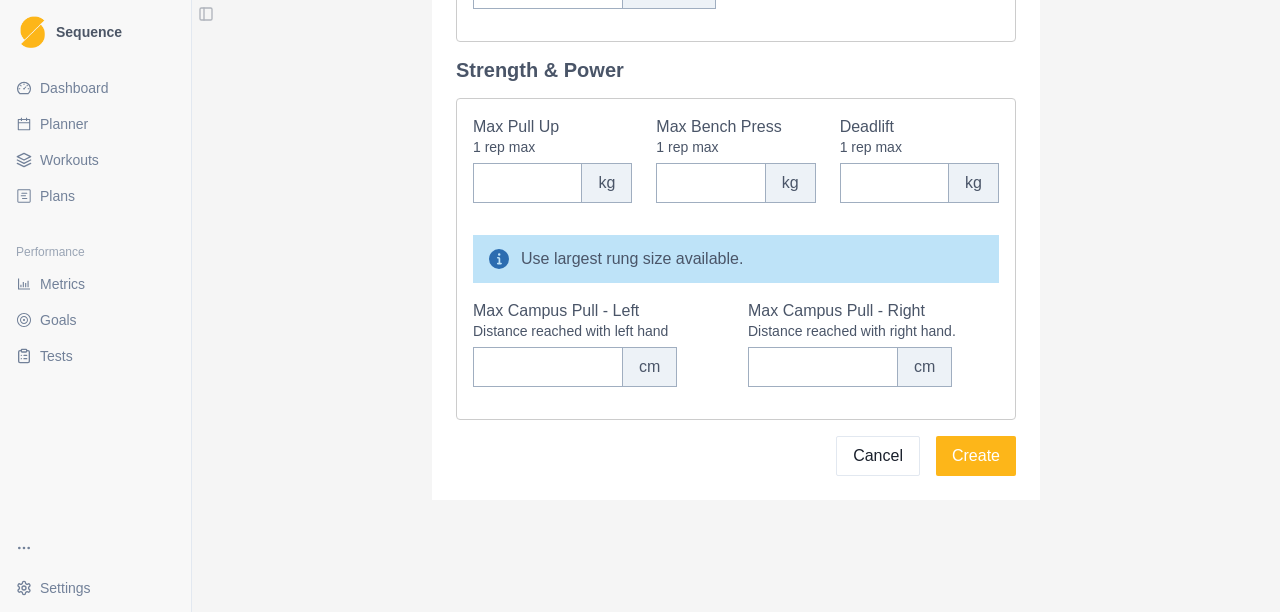 scroll, scrollTop: 1154, scrollLeft: 0, axis: vertical 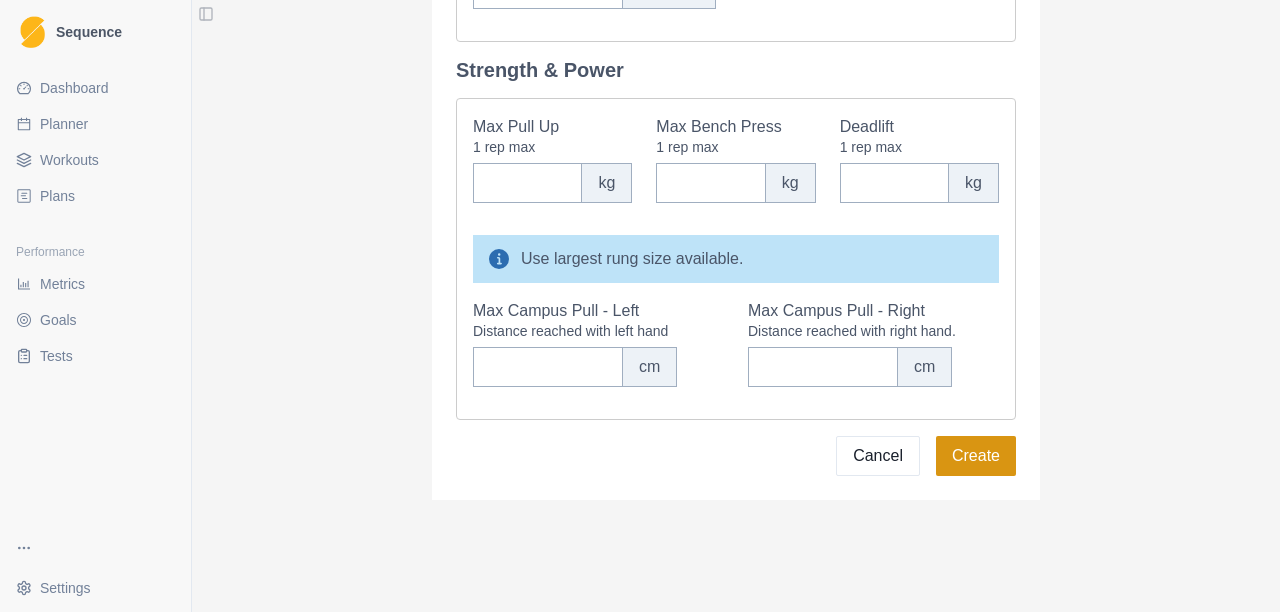 click on "Create" at bounding box center [976, 456] 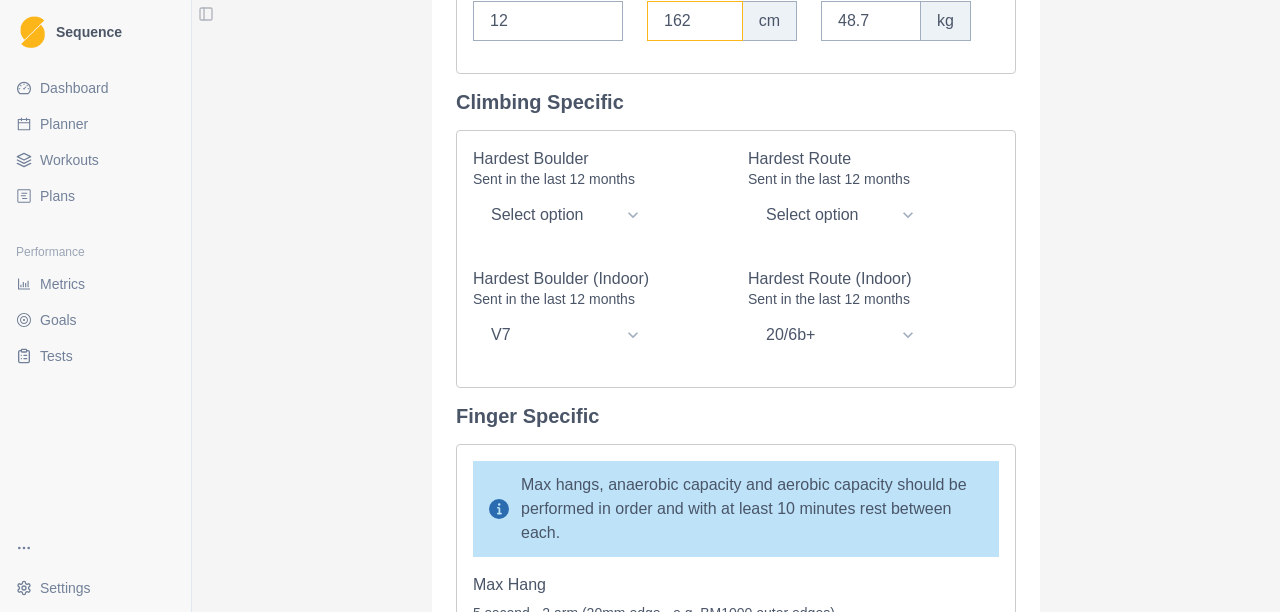 type on "162" 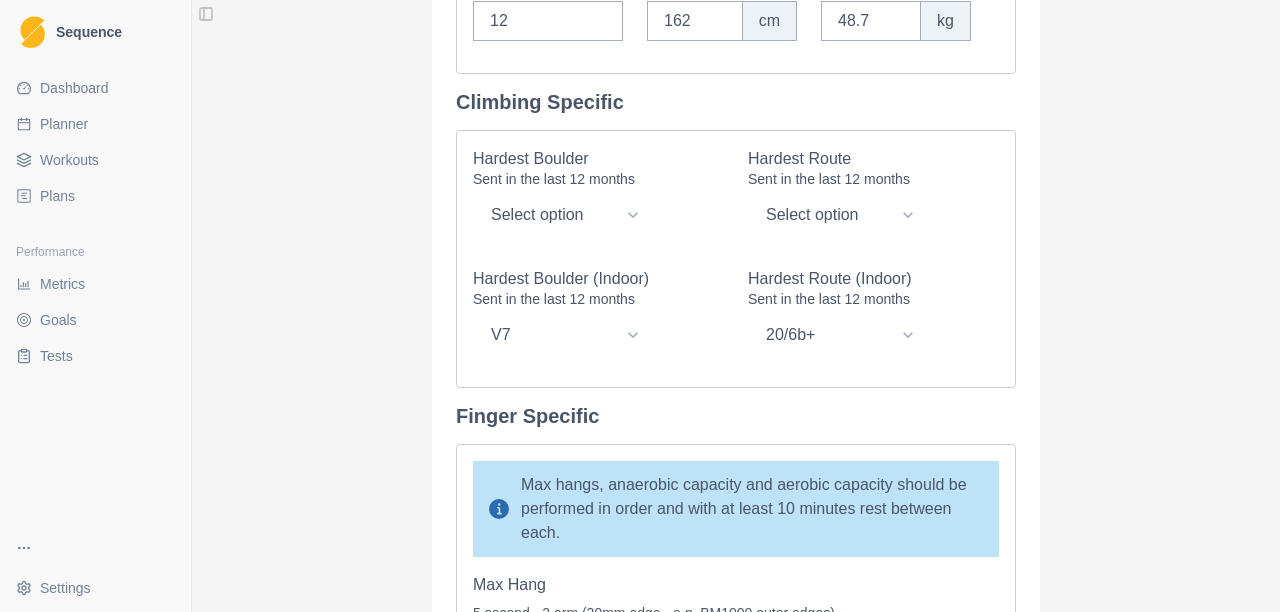 click on "Hardest Route (Indoor) Sent in the last 12 months Select option 20/6b+ 21/6c 22/6c+ 23/7a 24/7a+ 25/7b 26/7b+ 27/7c 28/7c+ 29/8a 30/8a+ 31/8b 32/8b+ 33/8c 34/8c+ 35/9a 36/9a+ 37/9b 38/9b+ 39/9c" at bounding box center [873, 311] 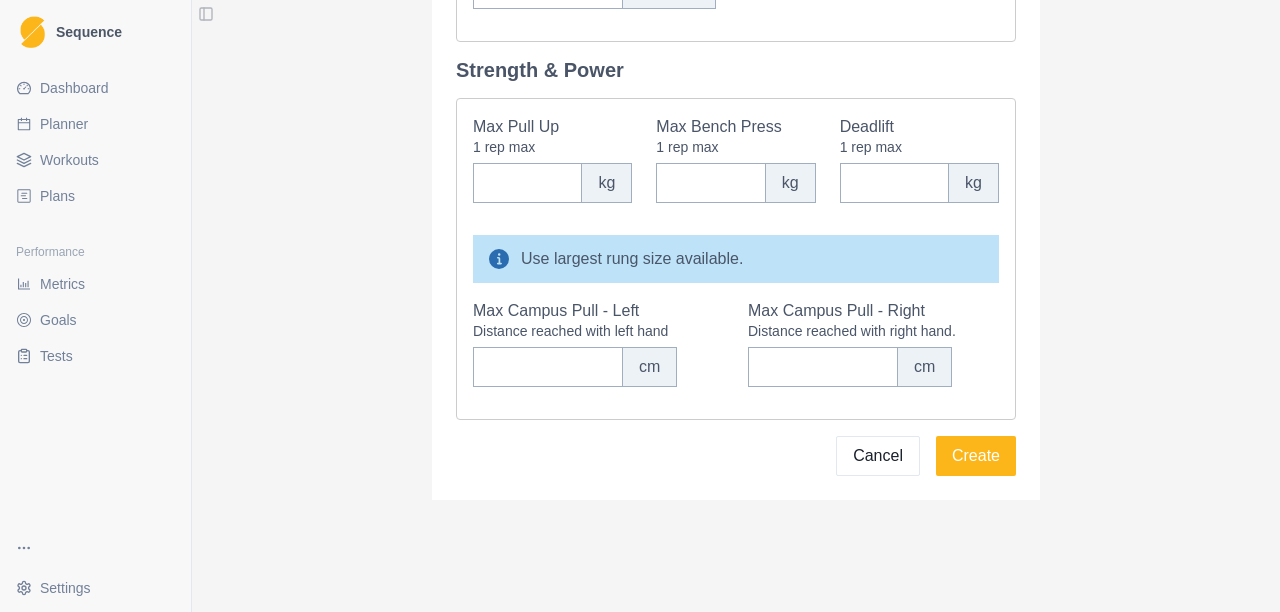 scroll, scrollTop: 1154, scrollLeft: 0, axis: vertical 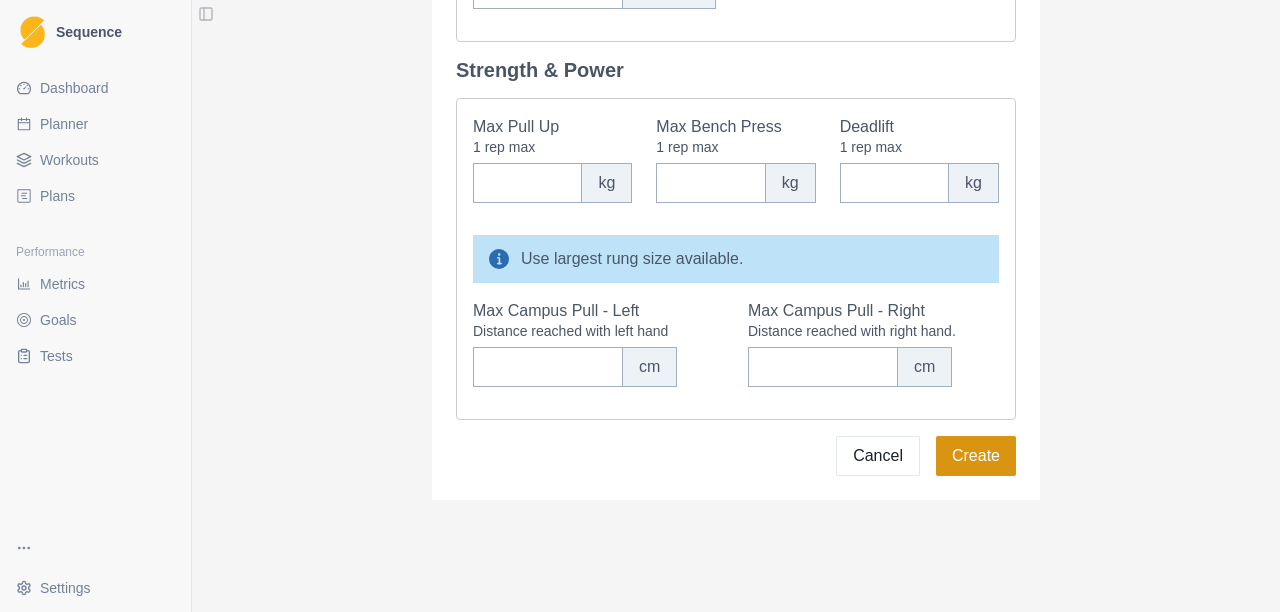 click on "Create" at bounding box center (976, 456) 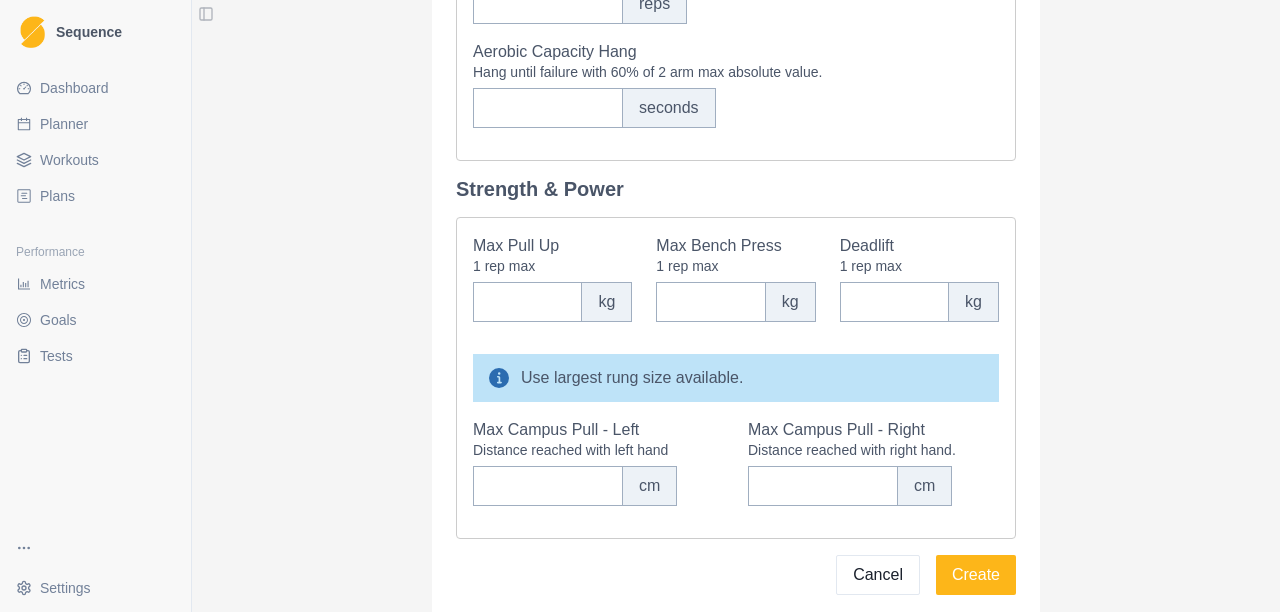 scroll, scrollTop: 1154, scrollLeft: 0, axis: vertical 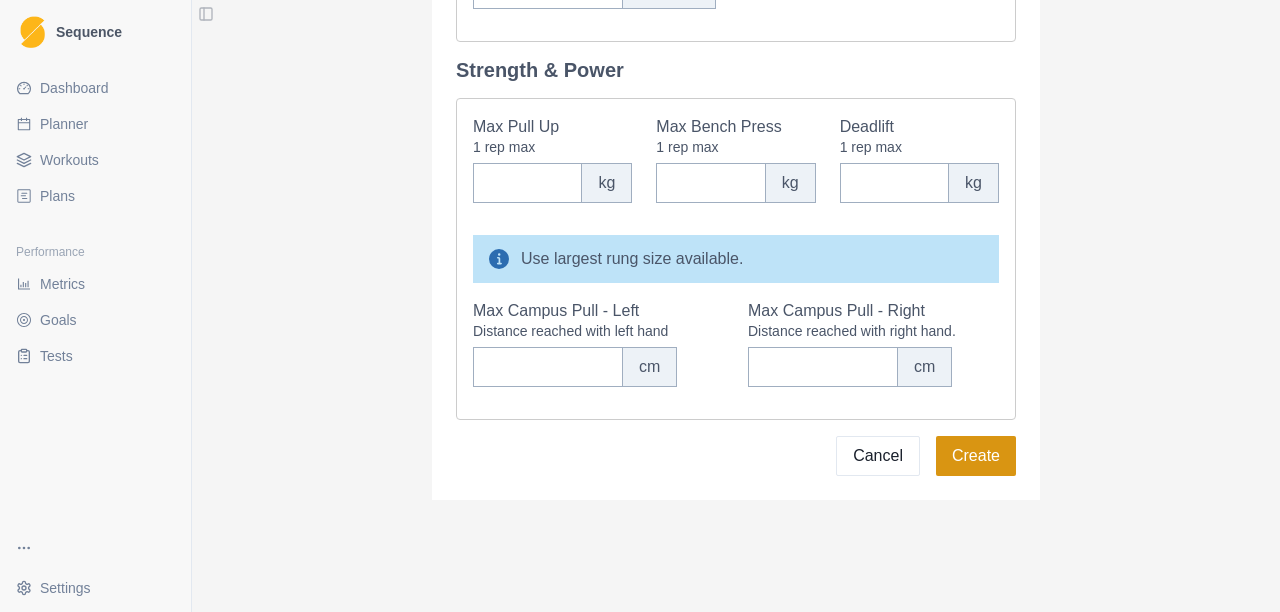 click on "Create" at bounding box center (976, 456) 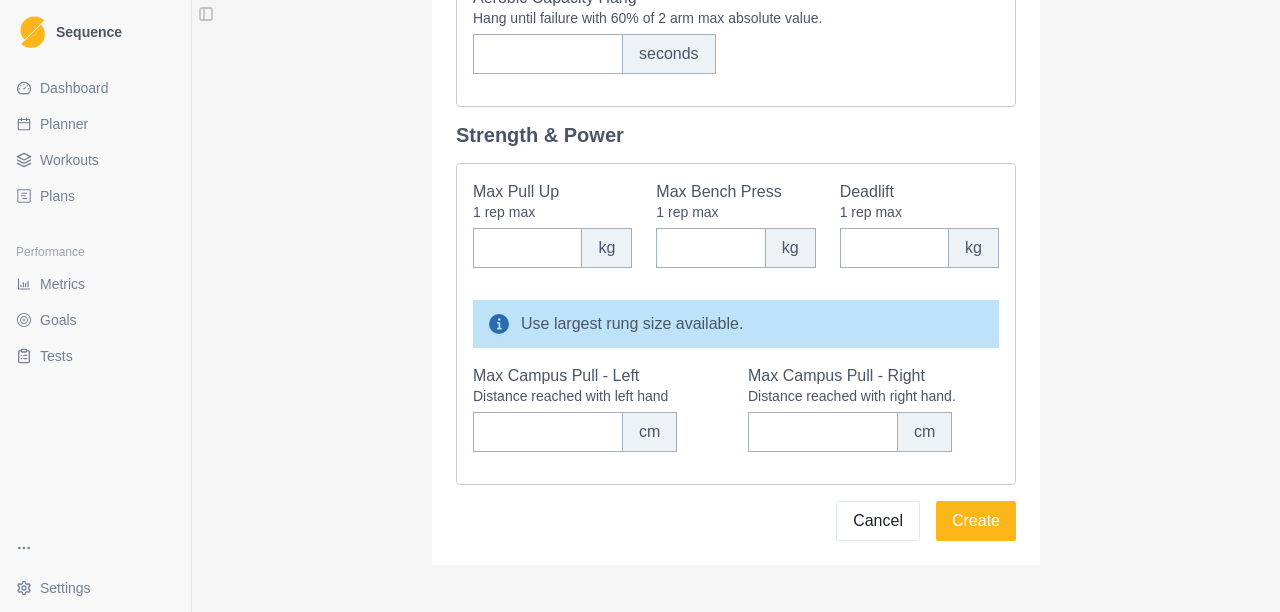 scroll, scrollTop: 1154, scrollLeft: 0, axis: vertical 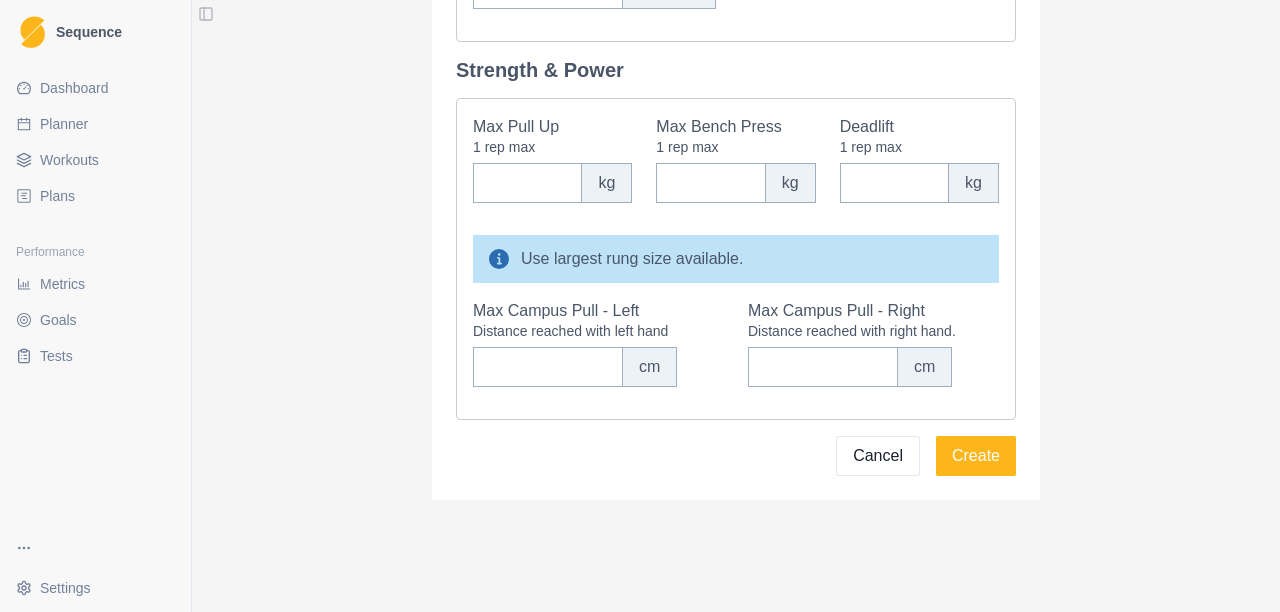 click on "Plans" at bounding box center (57, 196) 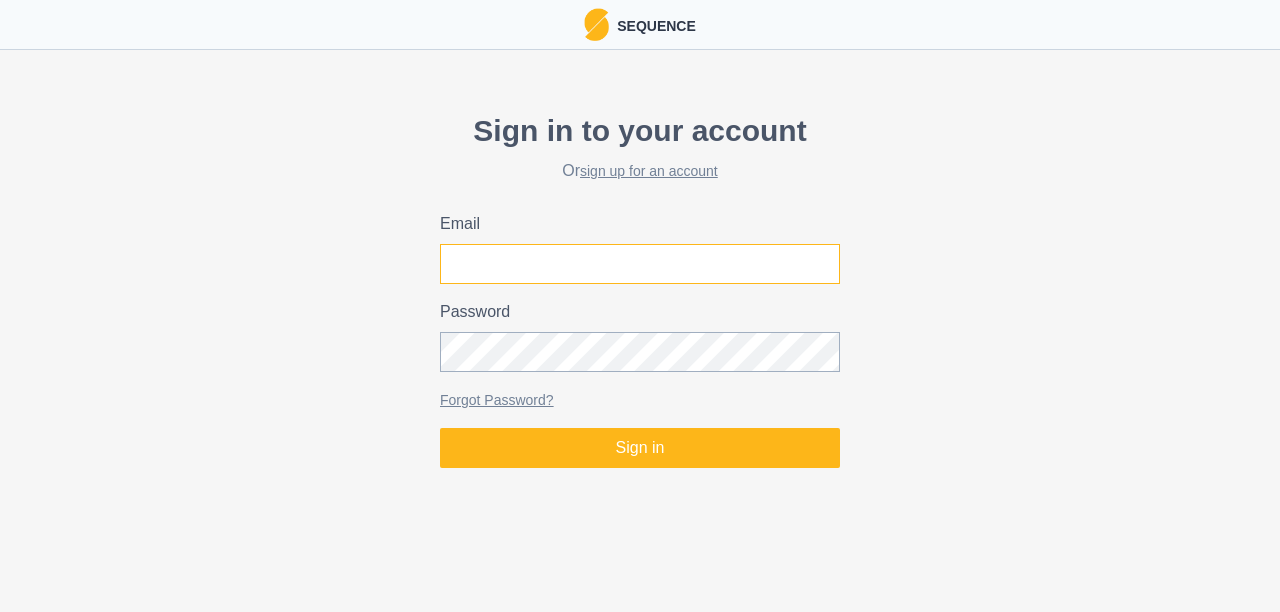 click on "Email" at bounding box center (640, 264) 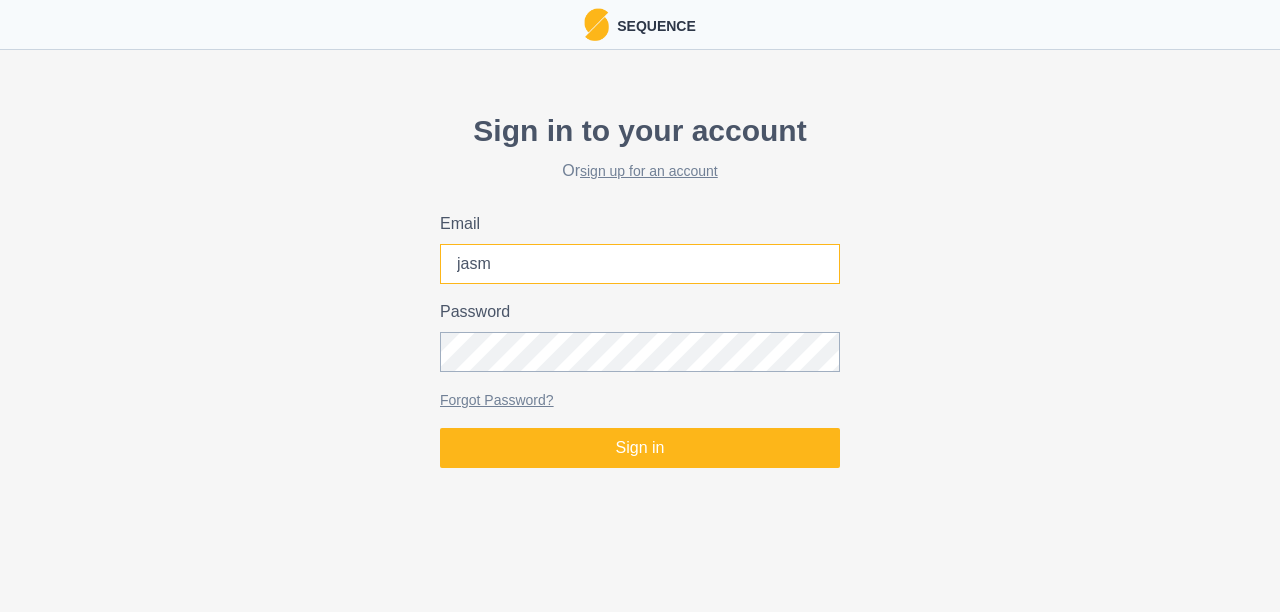 type on "[EMAIL]" 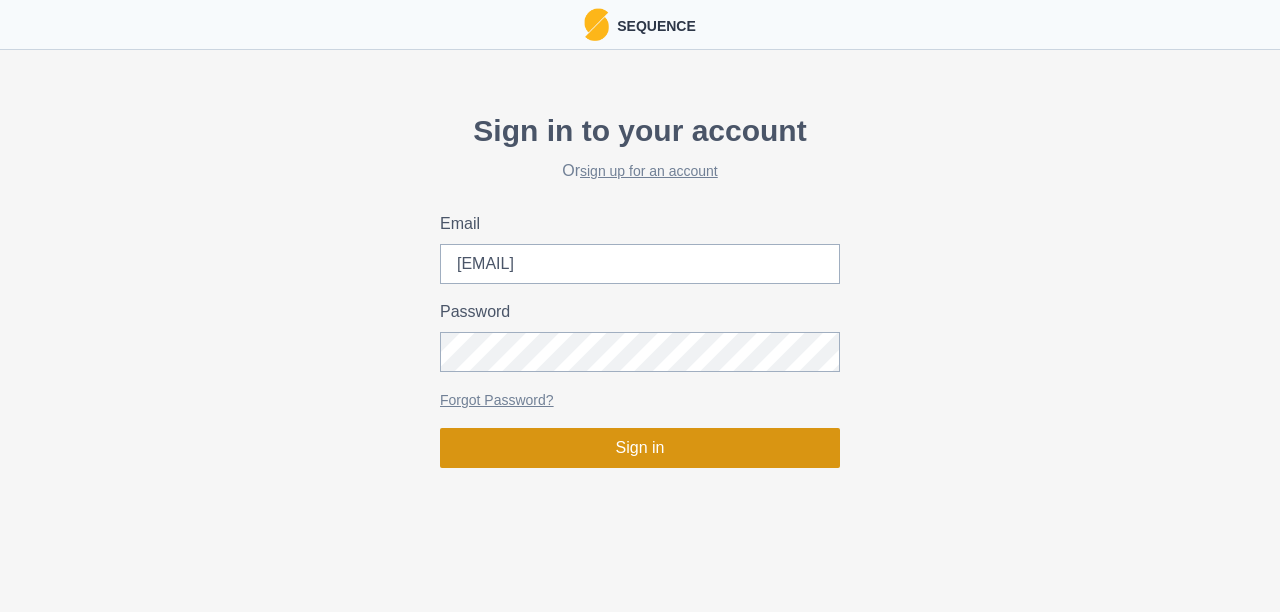 click on "Sign in" at bounding box center [640, 448] 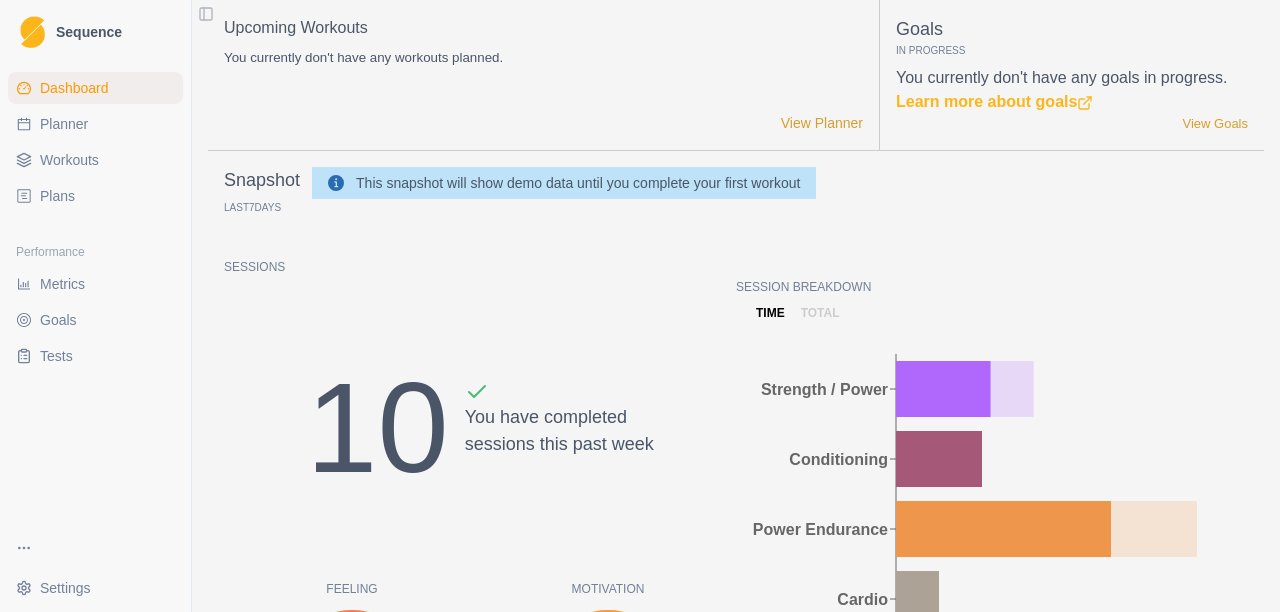 click on "Plans" at bounding box center [57, 196] 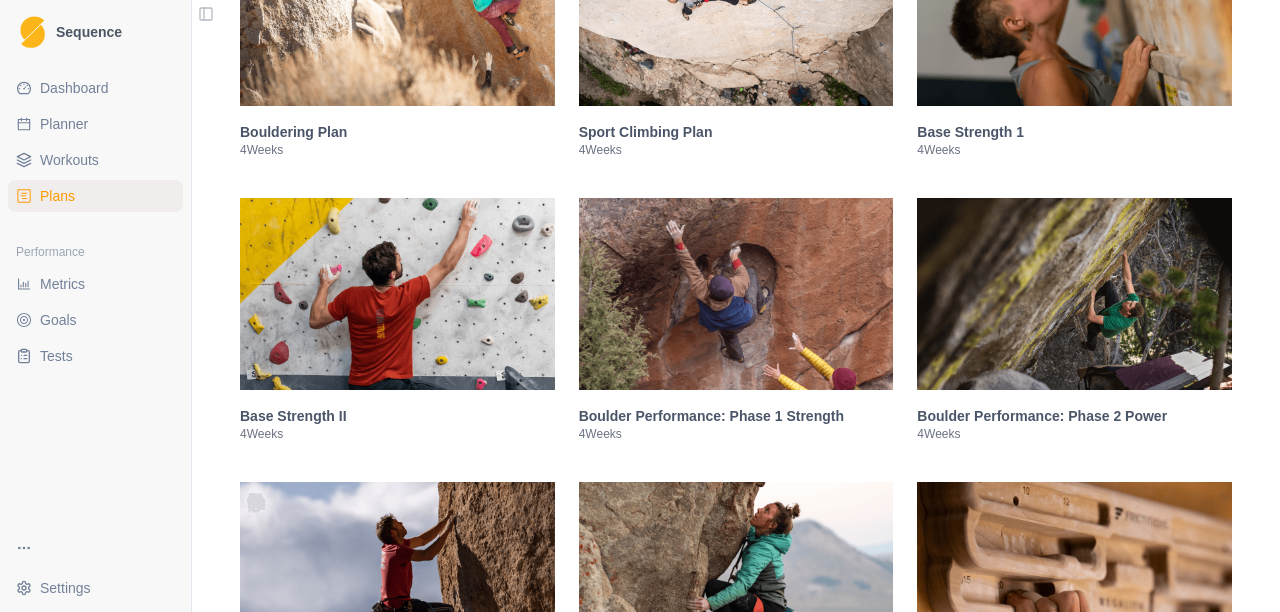 scroll, scrollTop: 400, scrollLeft: 0, axis: vertical 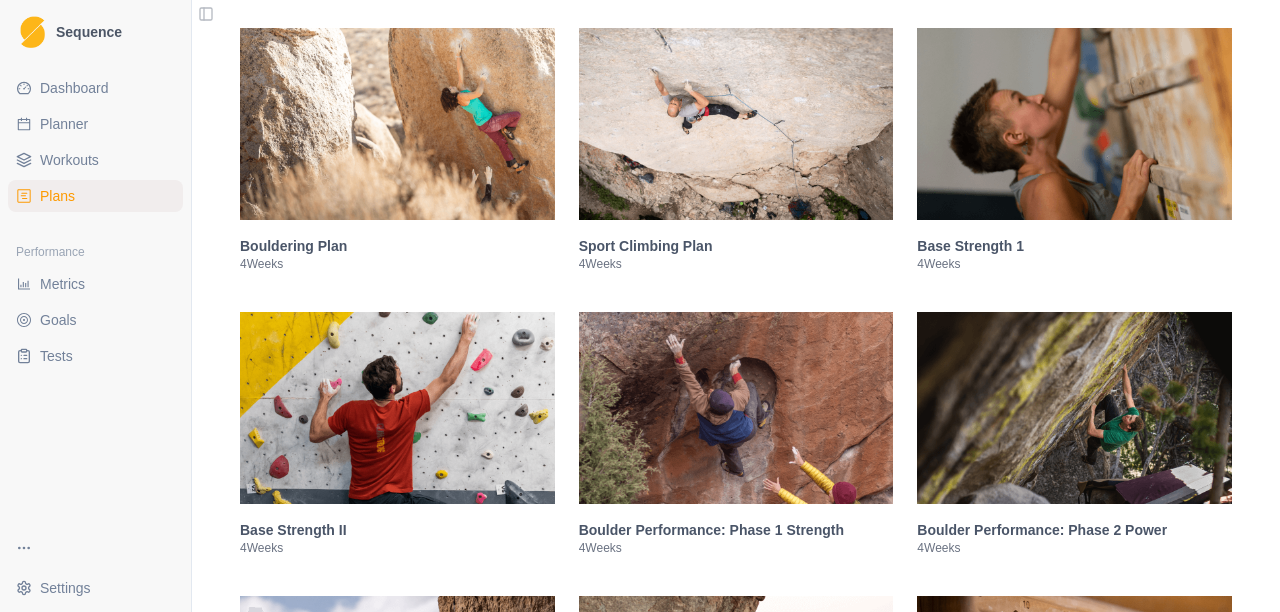 click on "Sport Climbing Plan" at bounding box center [736, 246] 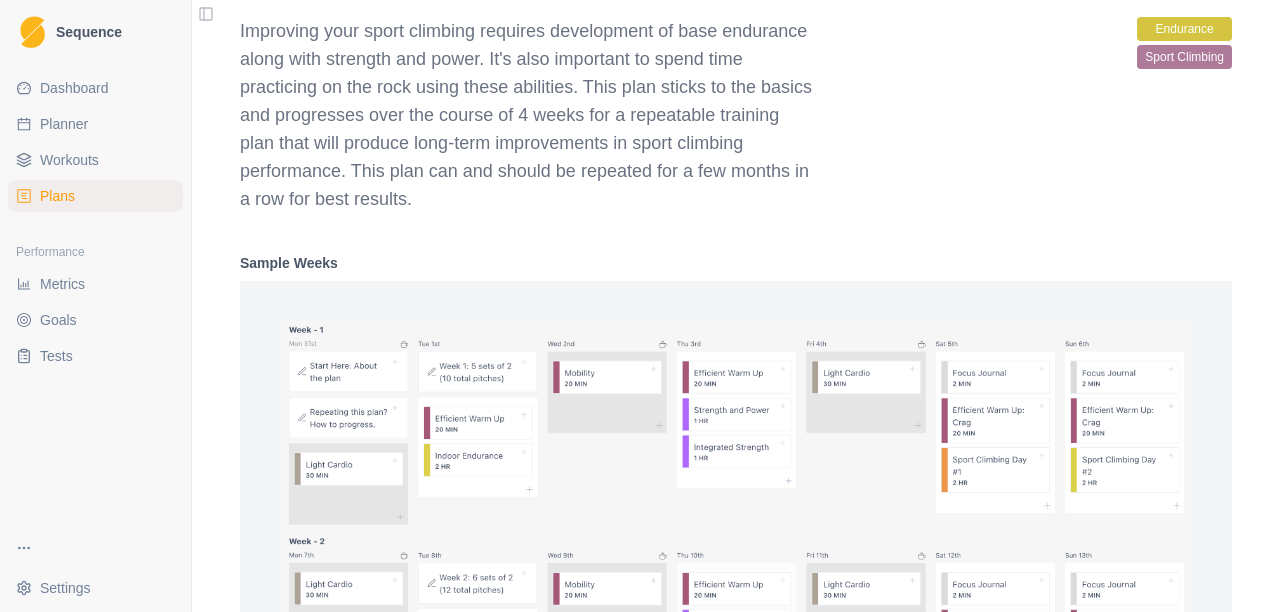 scroll, scrollTop: 1212, scrollLeft: 0, axis: vertical 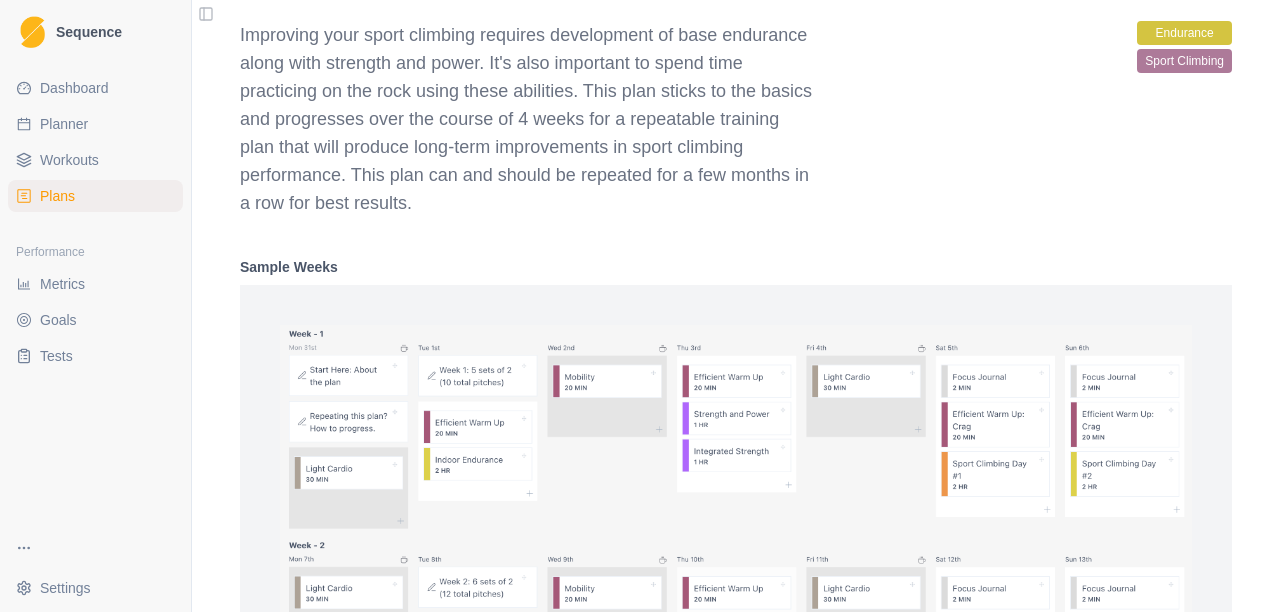 click on "Plans" at bounding box center [57, 196] 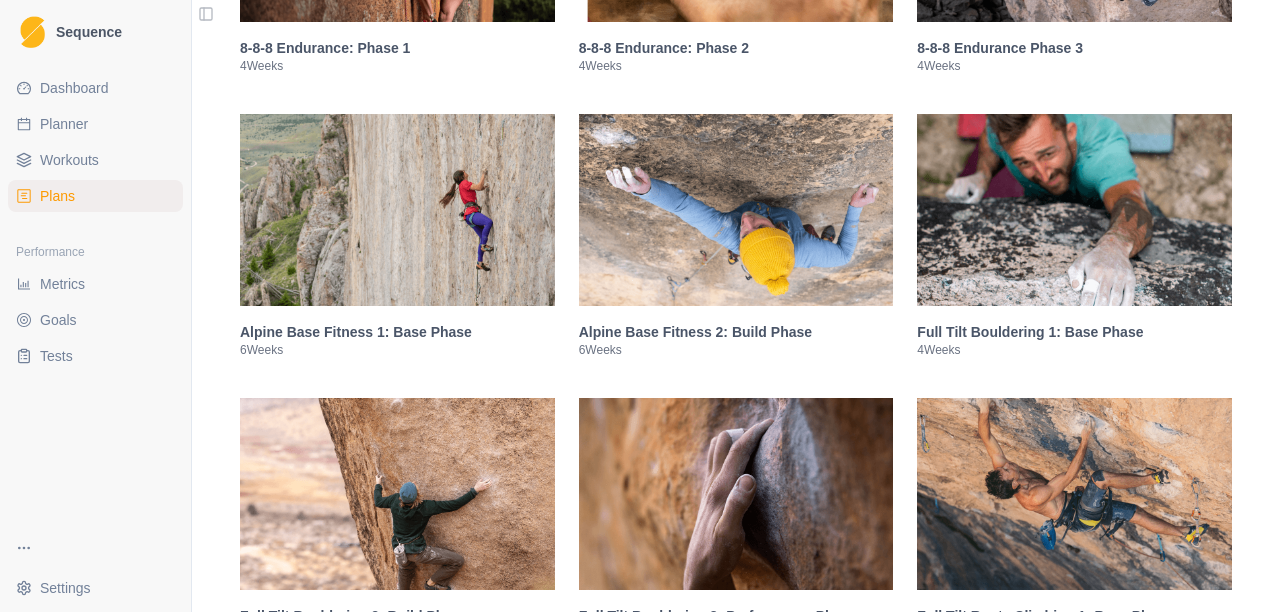 scroll, scrollTop: 3112, scrollLeft: 0, axis: vertical 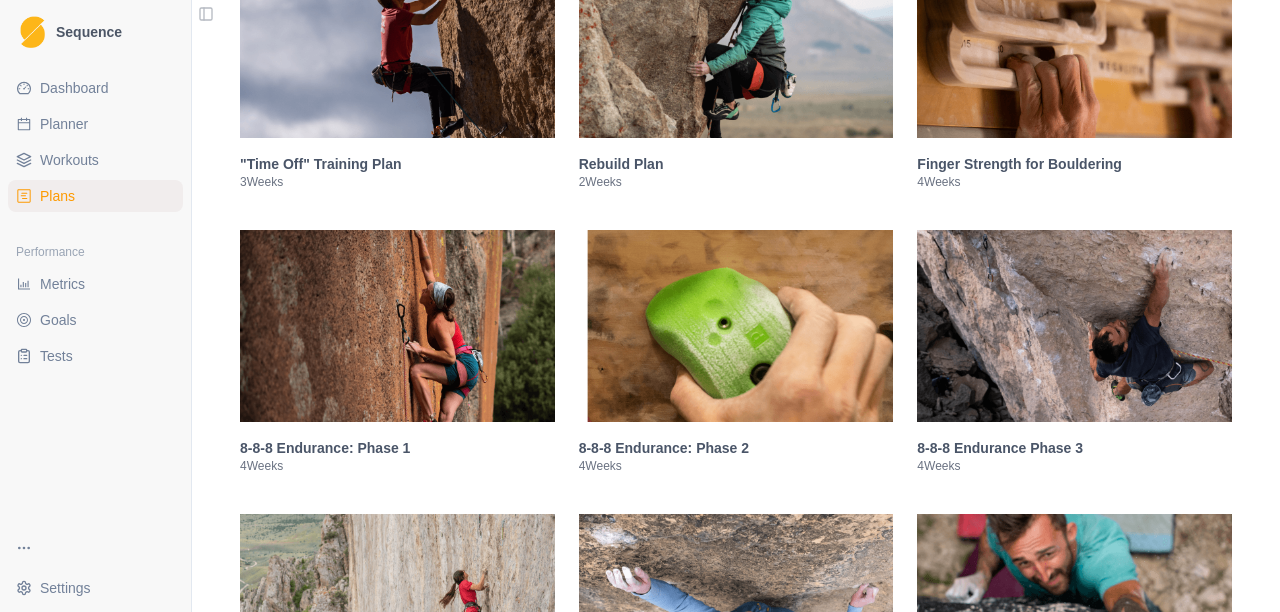 click at bounding box center (397, 326) 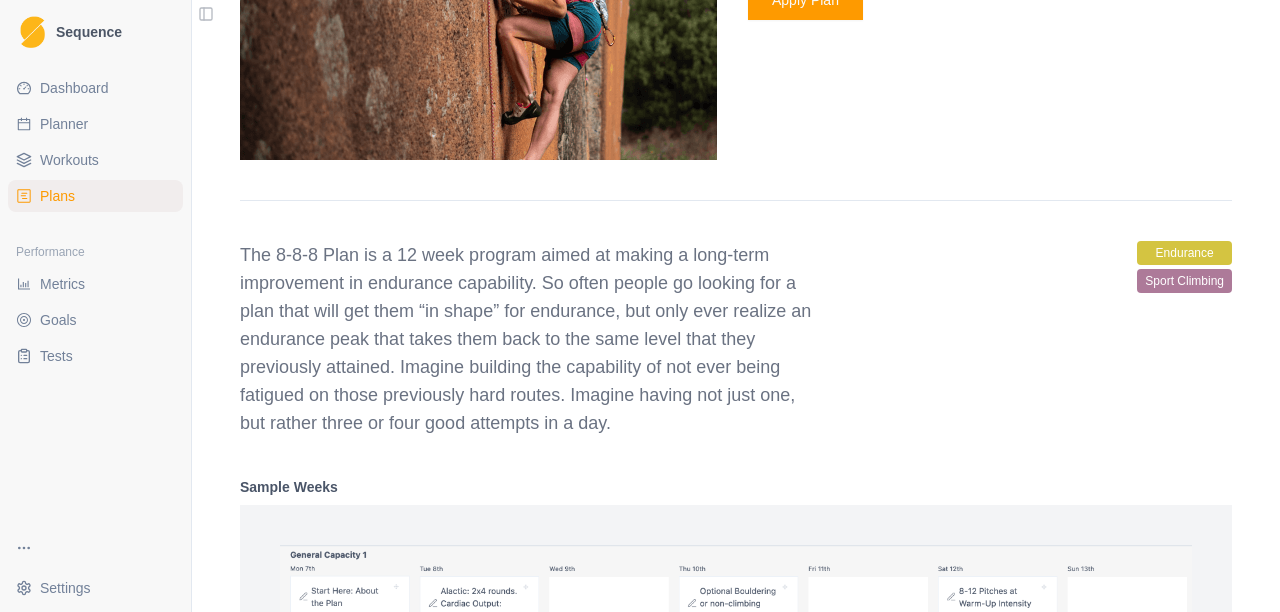 scroll, scrollTop: 1962, scrollLeft: 0, axis: vertical 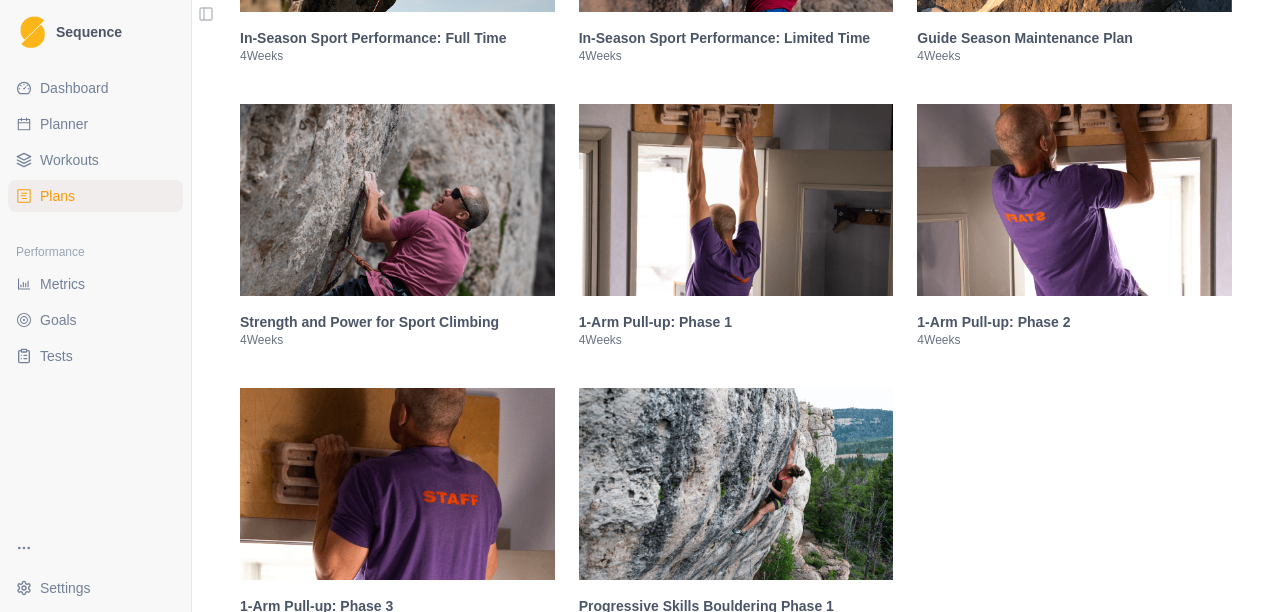 click at bounding box center (397, 200) 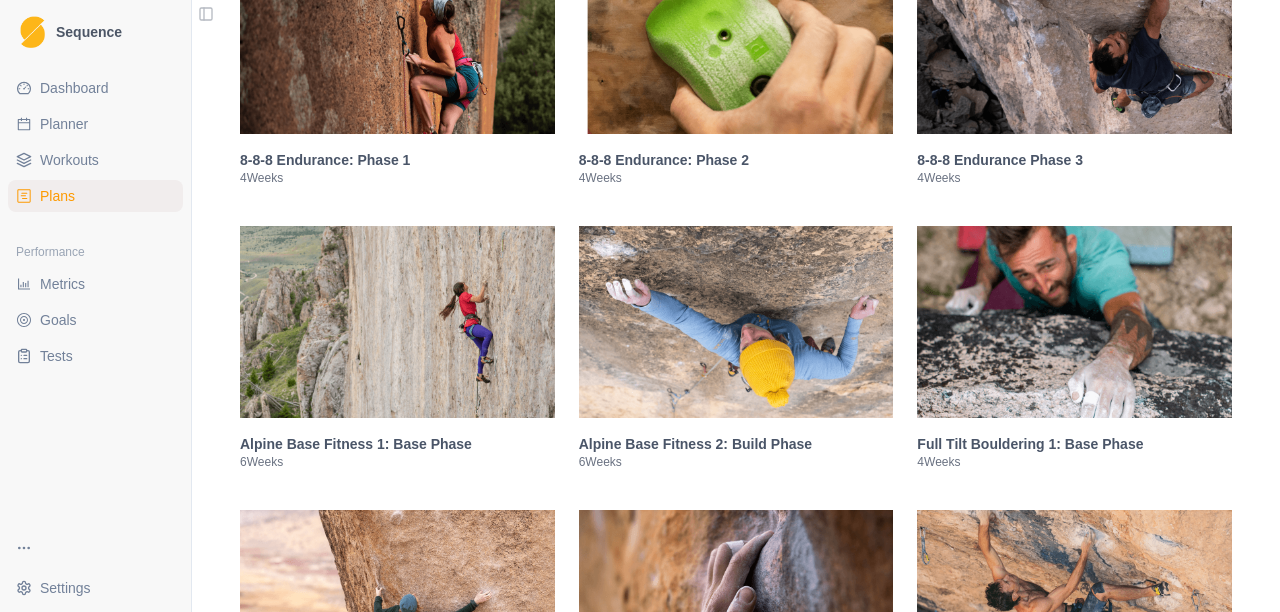 scroll, scrollTop: 1168, scrollLeft: 0, axis: vertical 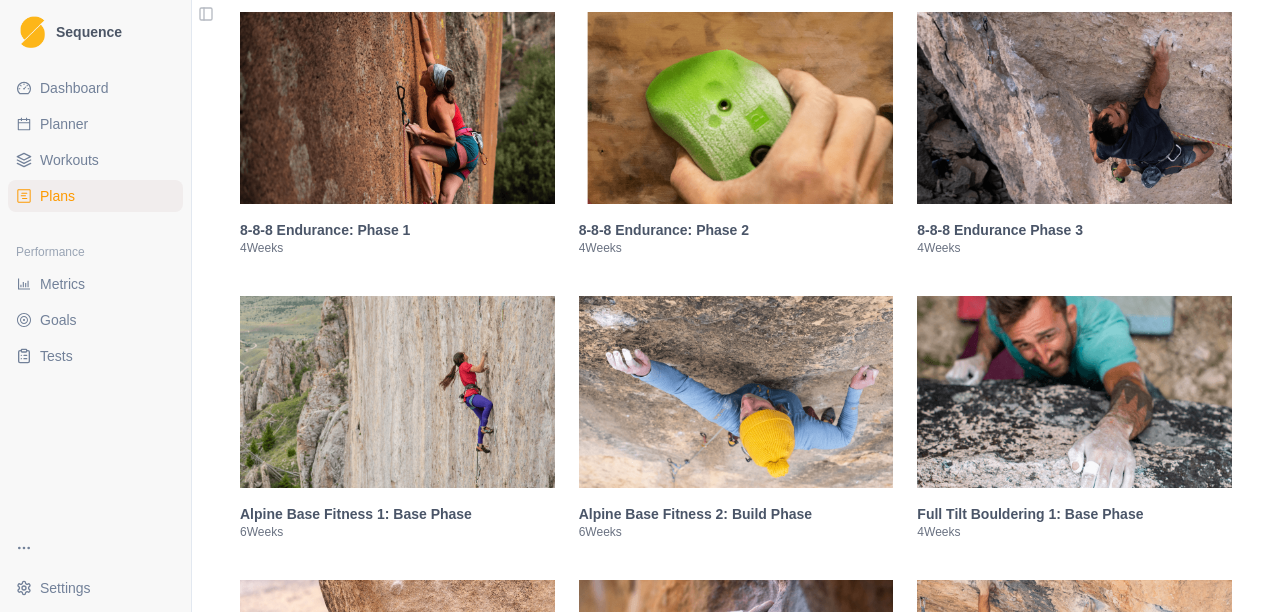 click on "8-8-8 Endurance: Phase 1" at bounding box center (397, 230) 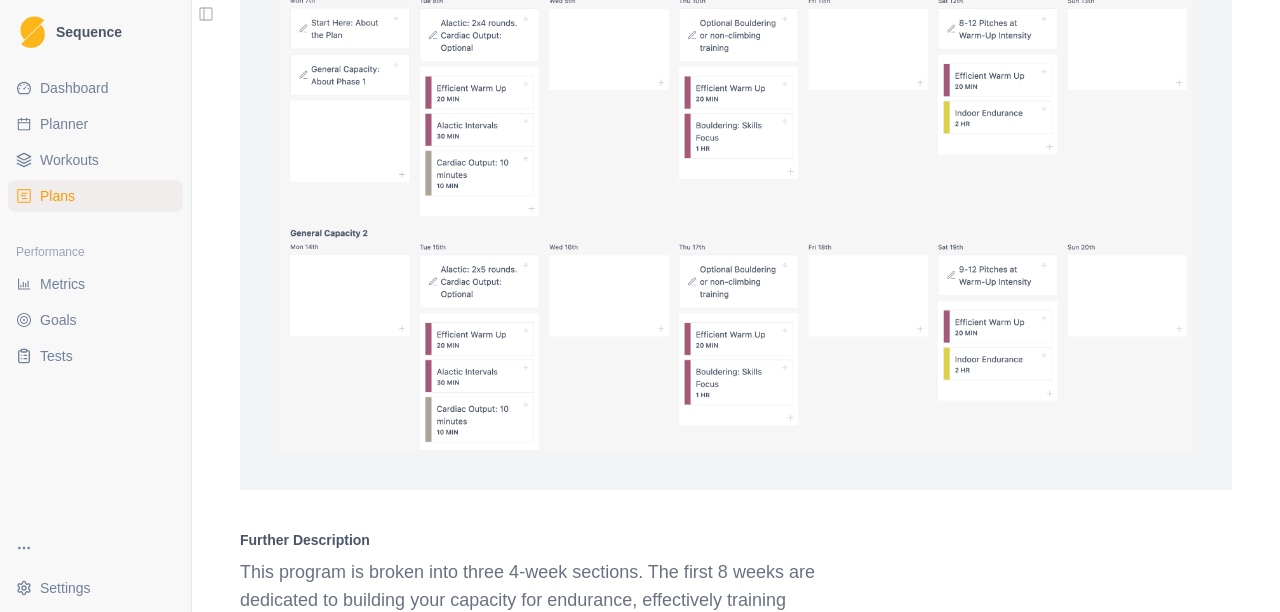 scroll, scrollTop: 2812, scrollLeft: 0, axis: vertical 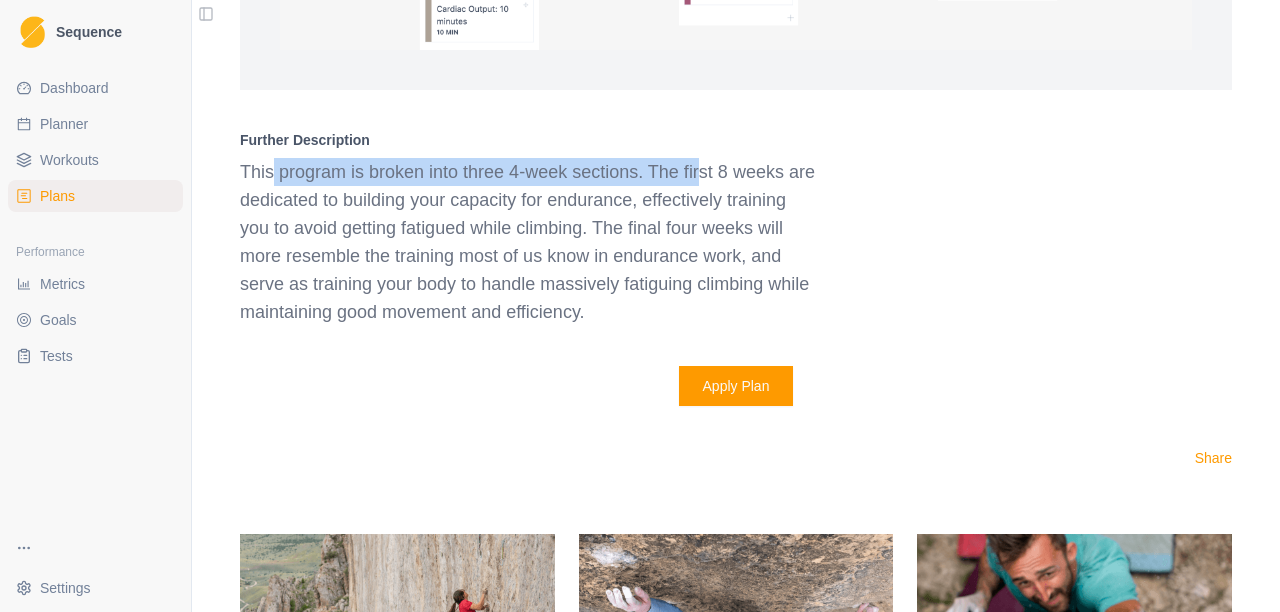 drag, startPoint x: 262, startPoint y: 166, endPoint x: 604, endPoint y: 183, distance: 342.42224 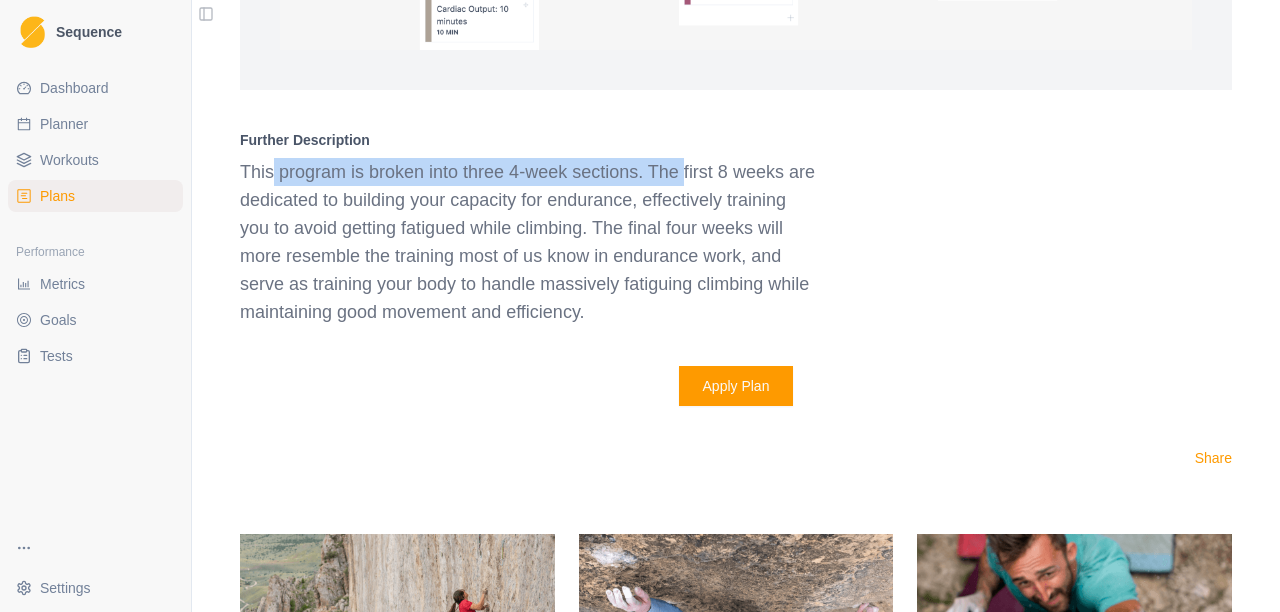 click on "This program is broken into three 4-week sections. The first 8 weeks are dedicated to building your capacity for endurance, effectively training you to avoid getting fatigued while climbing. The final four weeks will more resemble the training most of us know in endurance work, and serve as training your body to handle massively fatiguing climbing while maintaining good movement and efficiency." at bounding box center [528, 242] 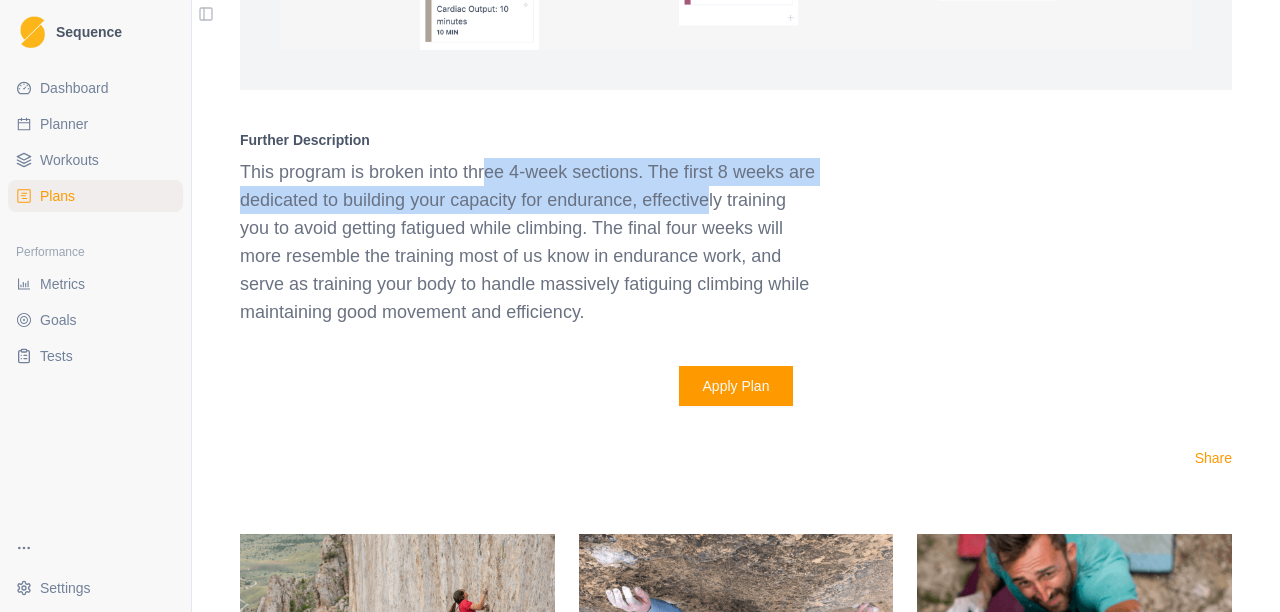 drag, startPoint x: 479, startPoint y: 162, endPoint x: 702, endPoint y: 202, distance: 226.55904 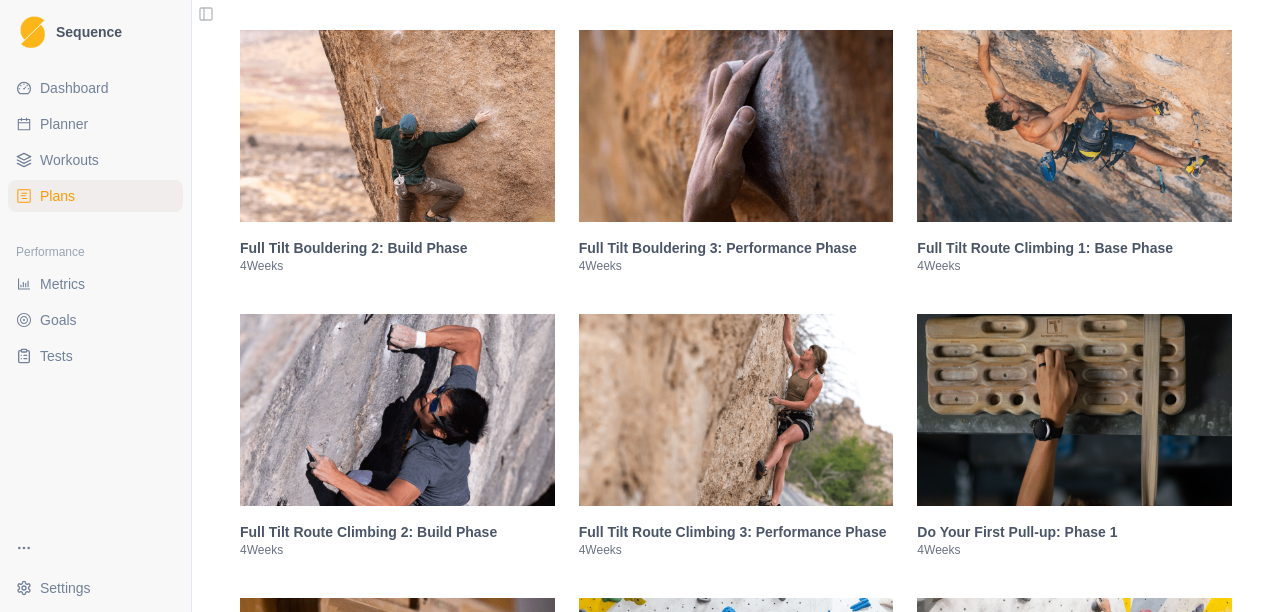 scroll, scrollTop: 3412, scrollLeft: 0, axis: vertical 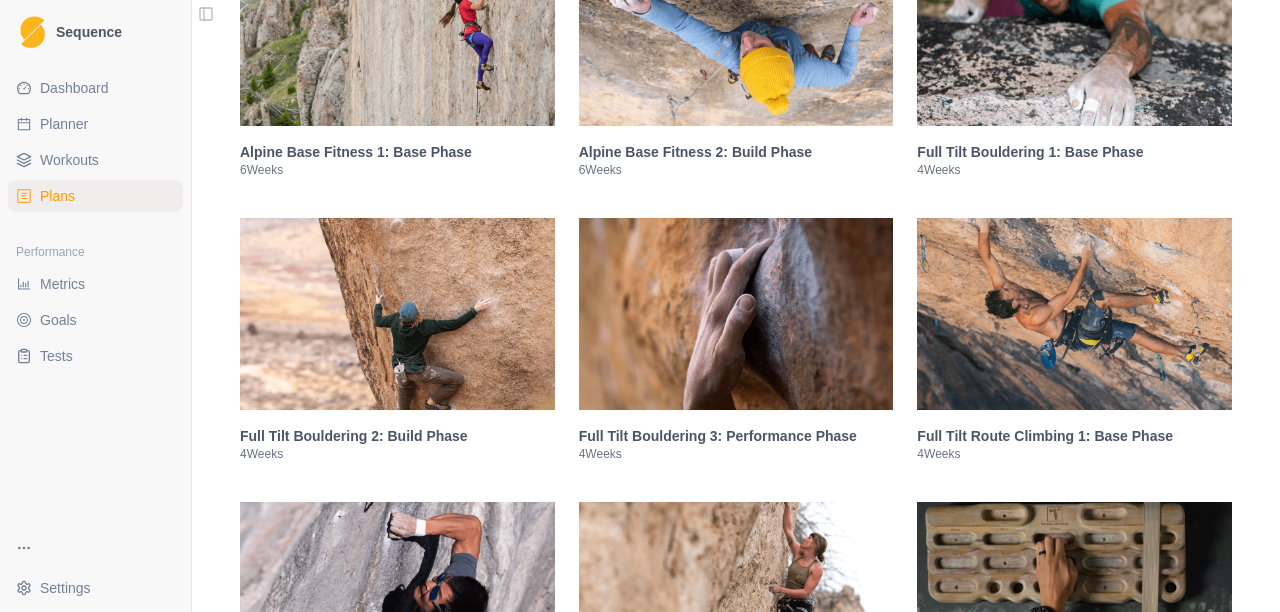 click at bounding box center (1074, 314) 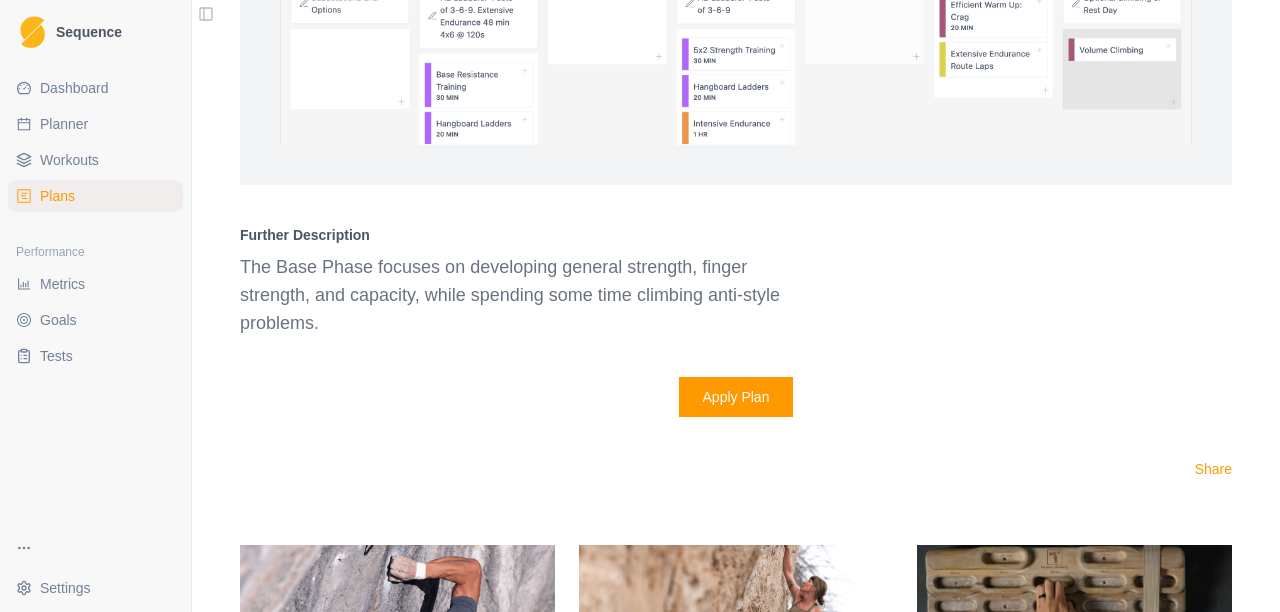 scroll, scrollTop: 3332, scrollLeft: 0, axis: vertical 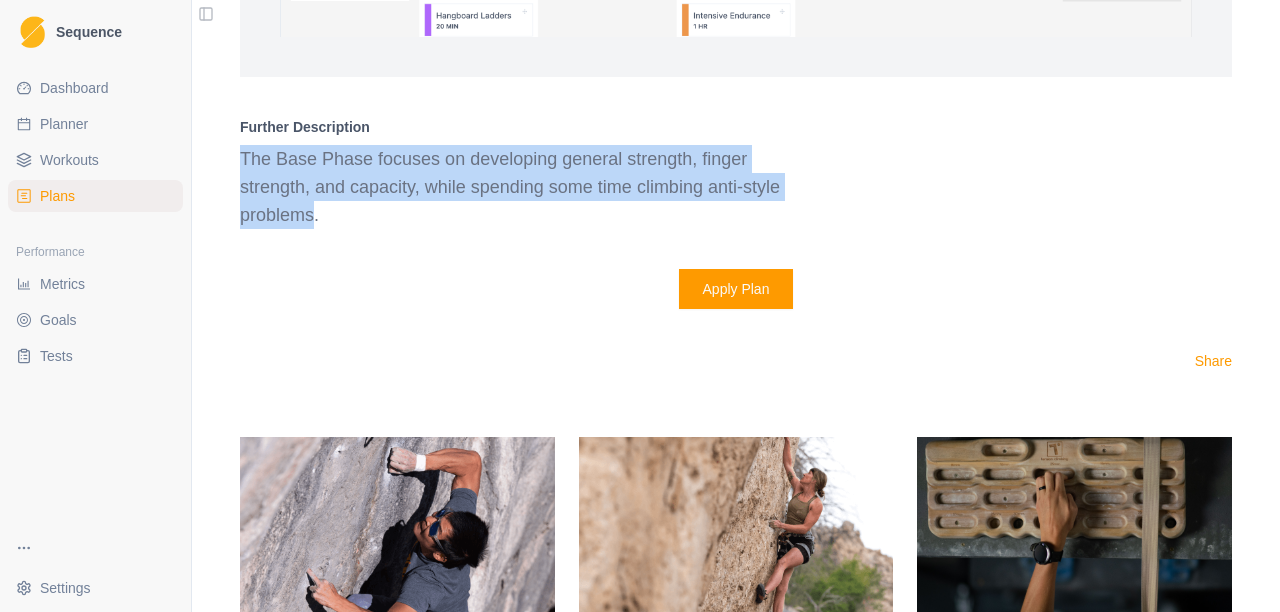 drag, startPoint x: 233, startPoint y: 161, endPoint x: 776, endPoint y: 176, distance: 543.20715 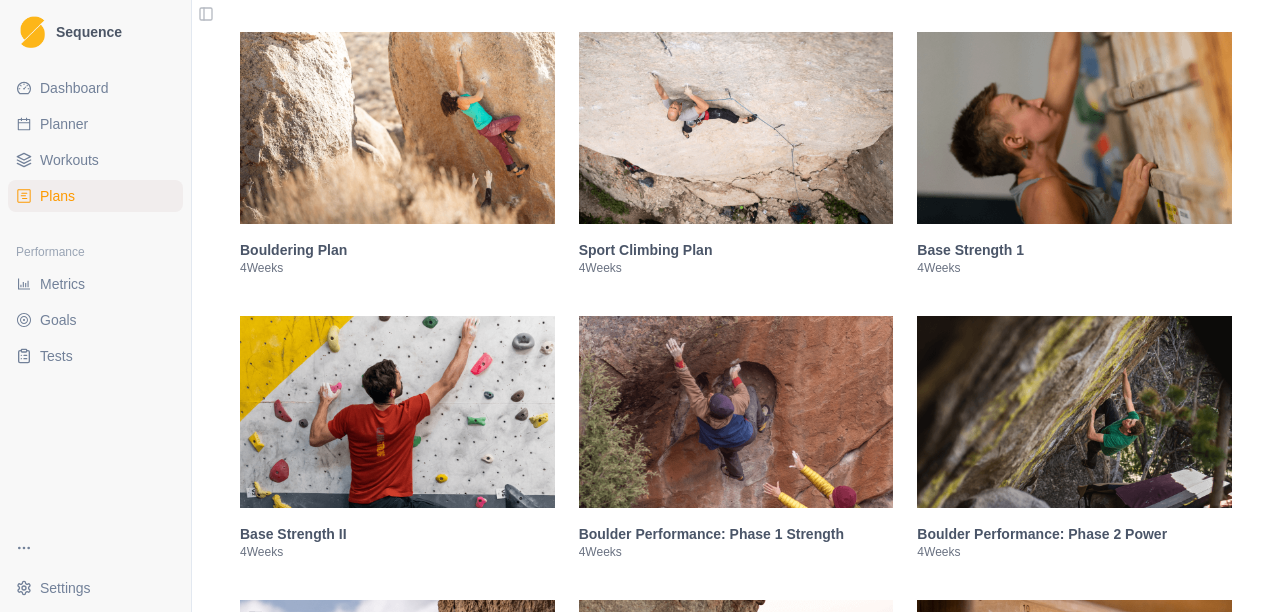 scroll, scrollTop: 400, scrollLeft: 0, axis: vertical 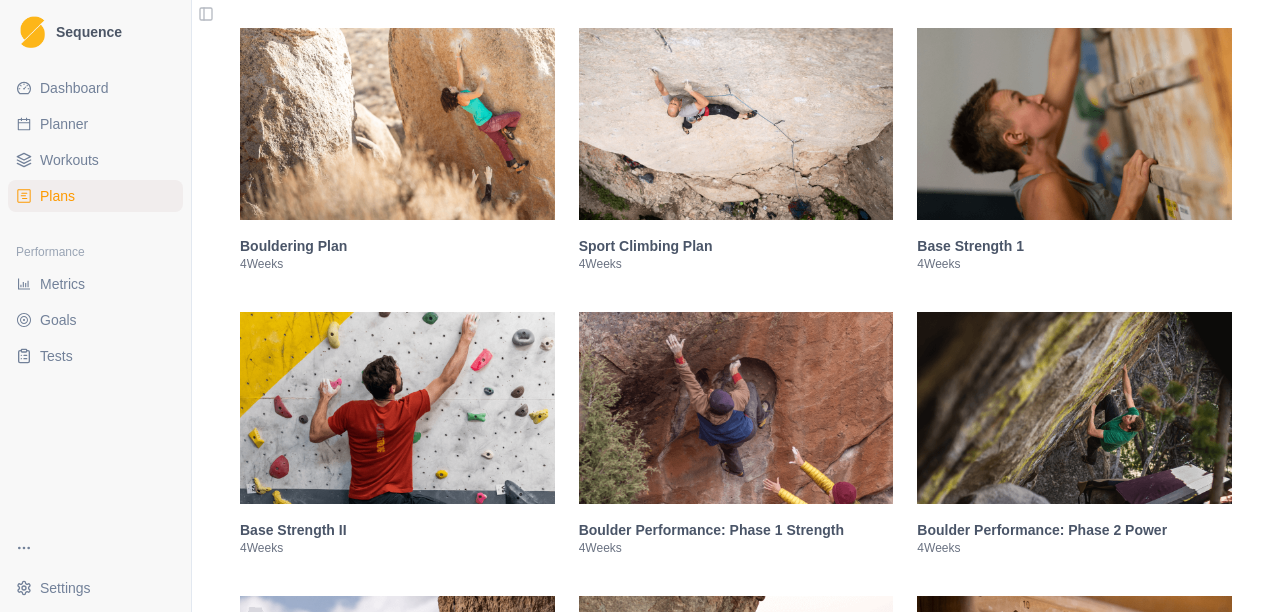 click on "Base Strength 1" at bounding box center (1074, 246) 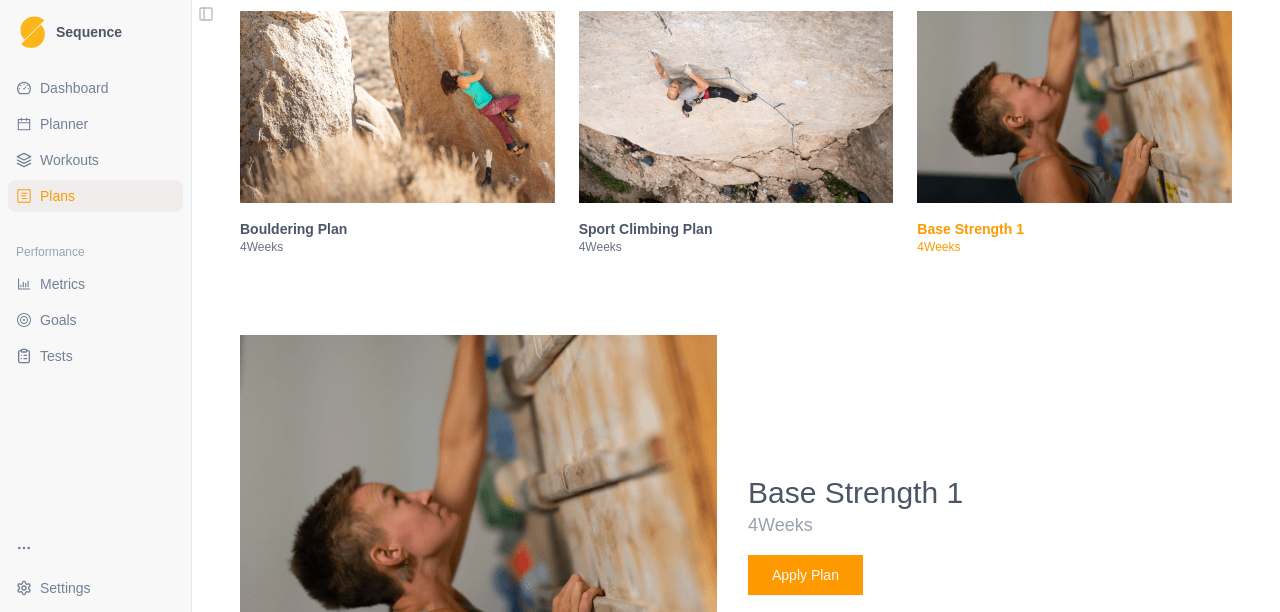 scroll, scrollTop: 412, scrollLeft: 0, axis: vertical 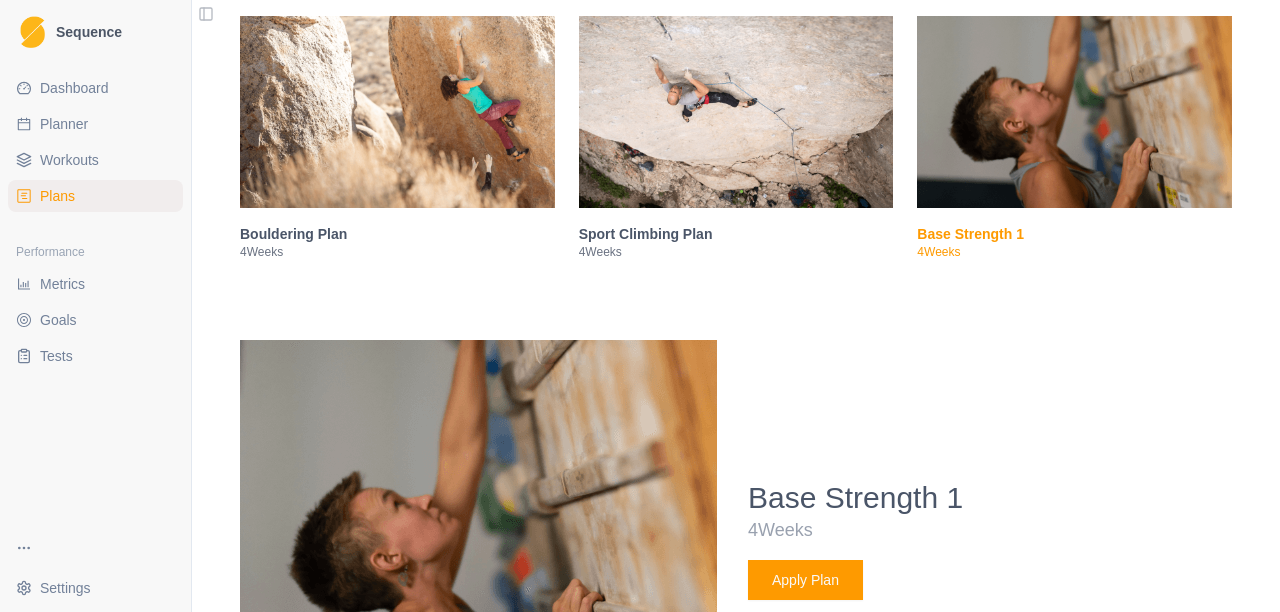 click on "Bouldering Plan" at bounding box center [397, 234] 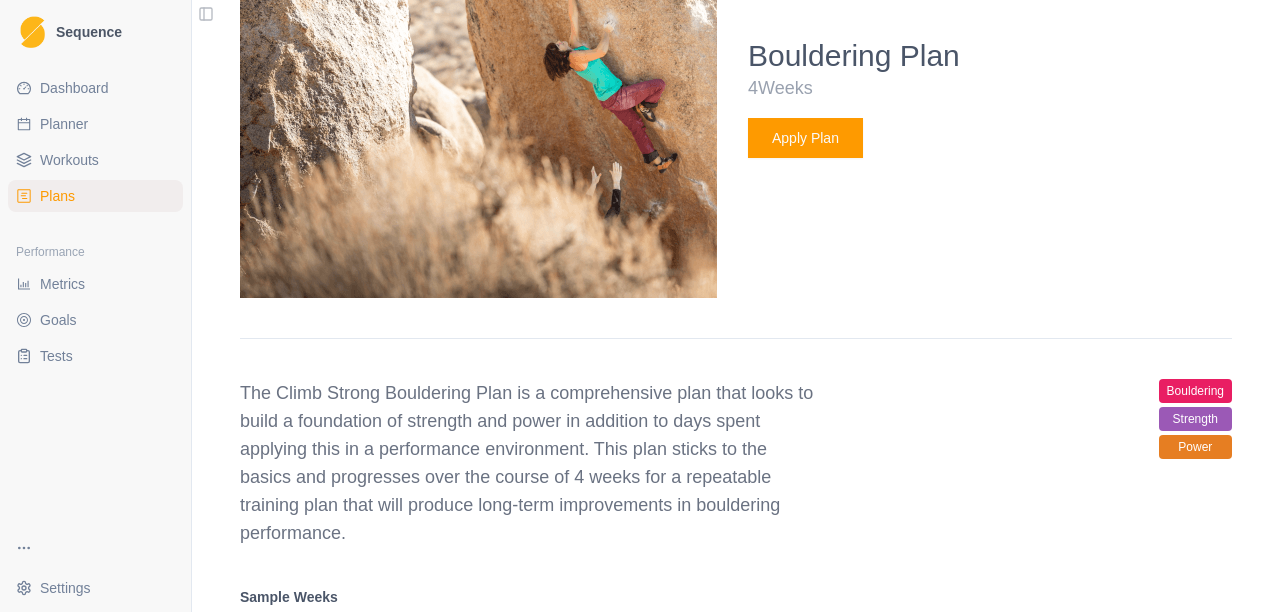 scroll, scrollTop: 812, scrollLeft: 0, axis: vertical 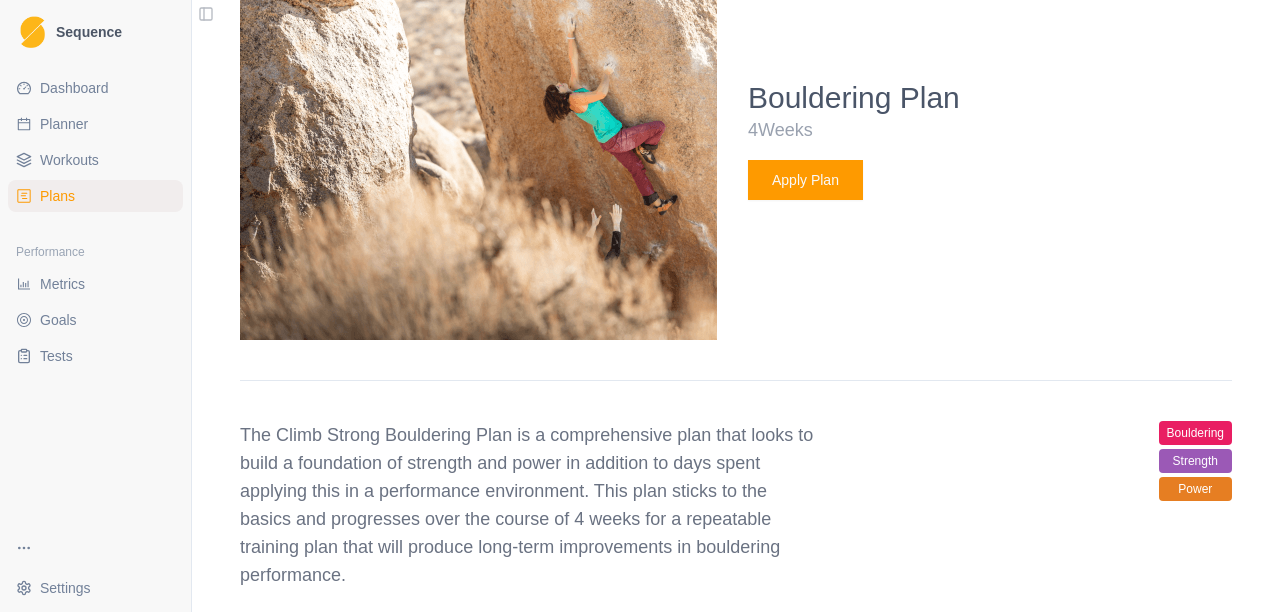 click on "Plans" at bounding box center (57, 196) 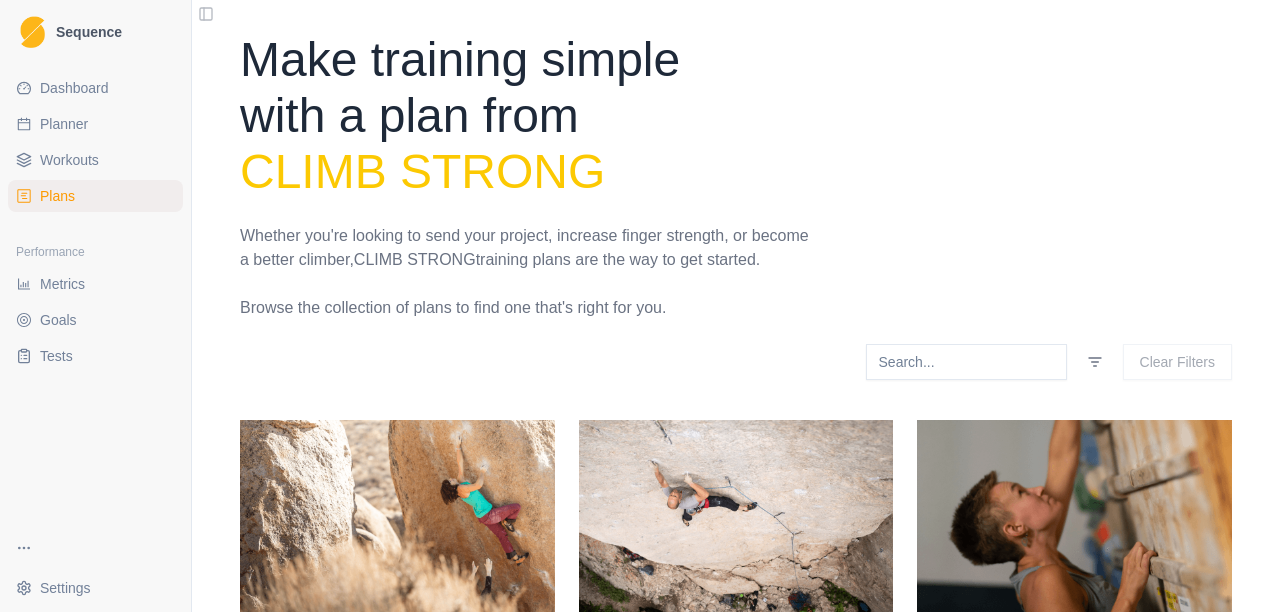scroll, scrollTop: 0, scrollLeft: 0, axis: both 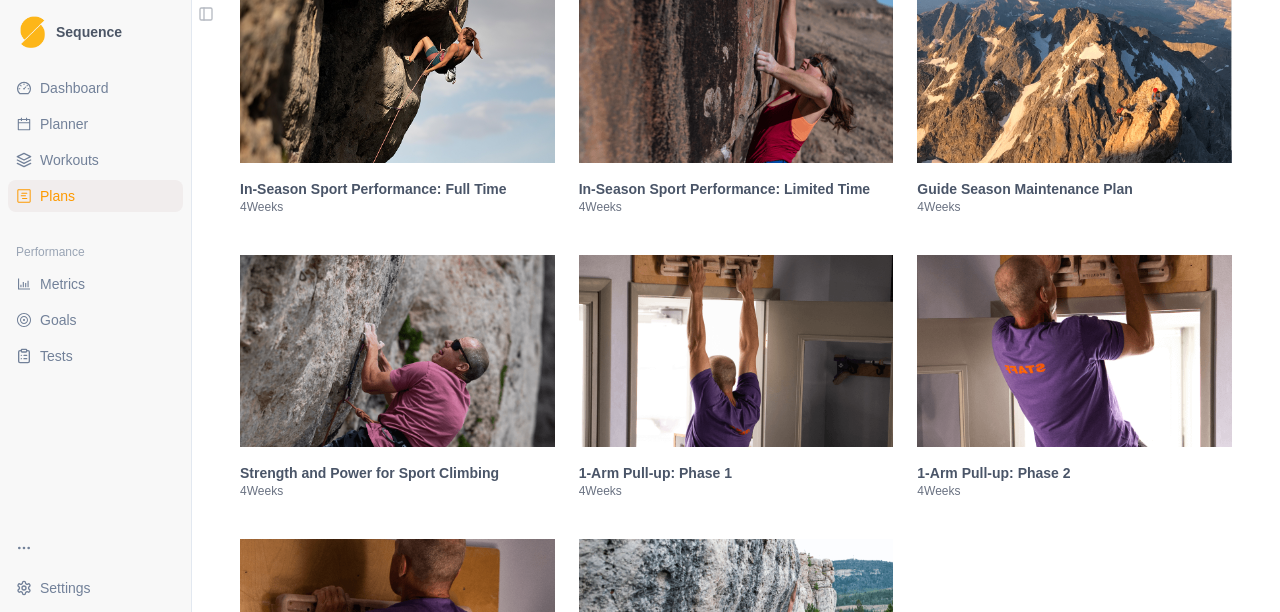 click on "In-Season Sport Performance: Limited Time" at bounding box center [736, 189] 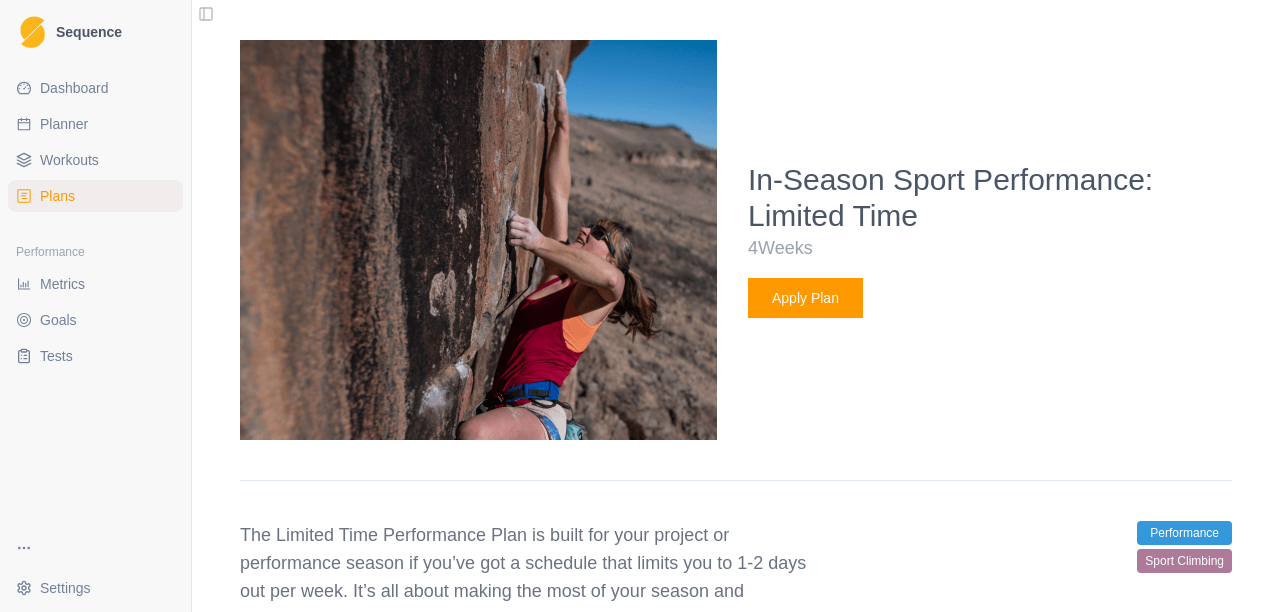 scroll, scrollTop: 3284, scrollLeft: 0, axis: vertical 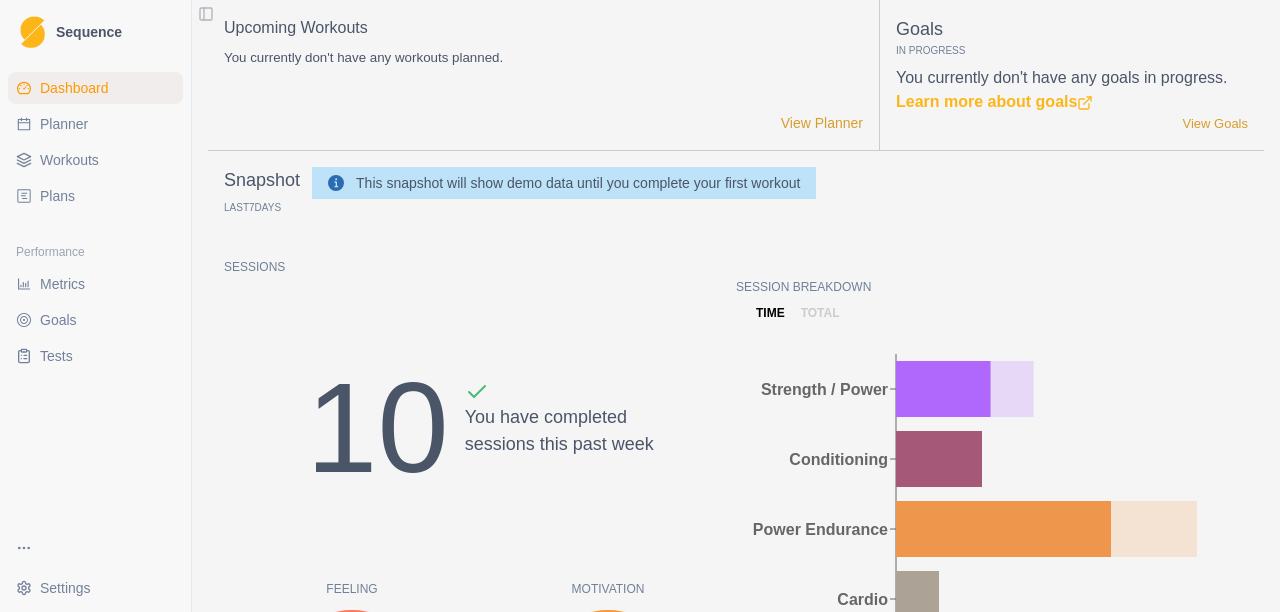 click on "Plans" at bounding box center [57, 196] 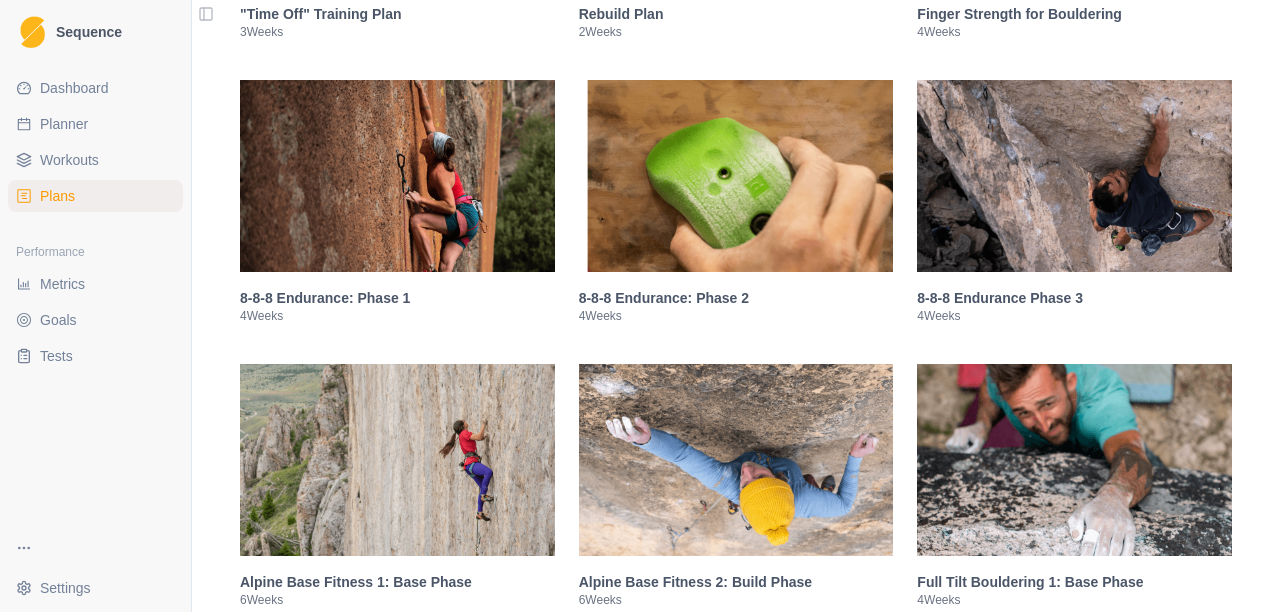 scroll, scrollTop: 1300, scrollLeft: 0, axis: vertical 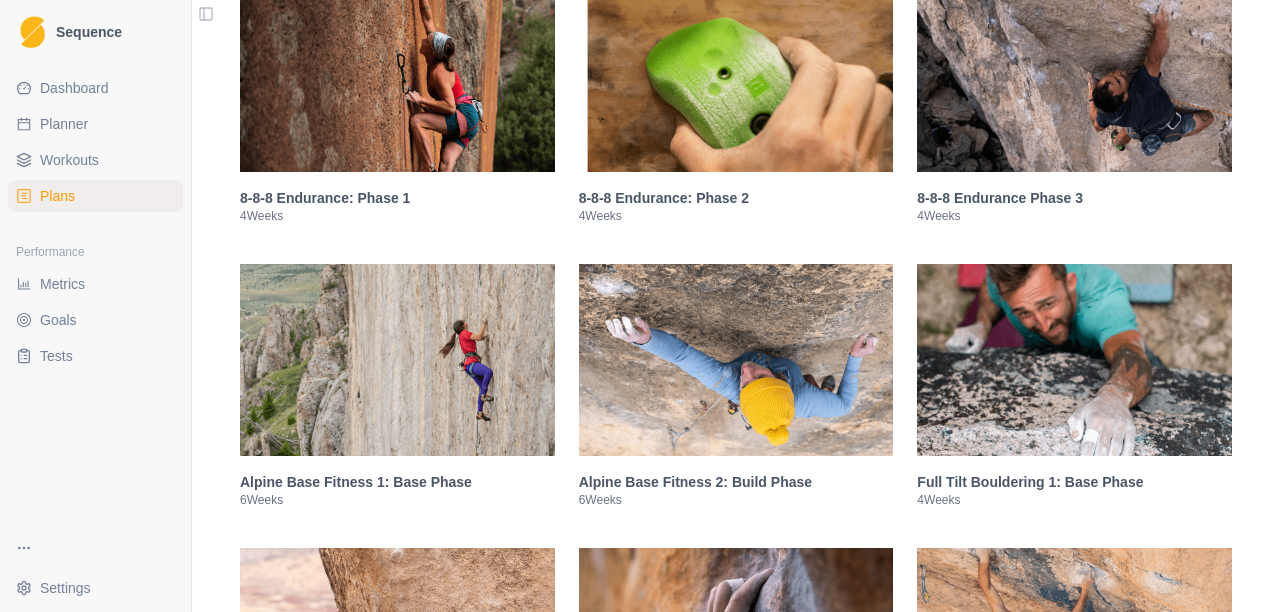 click on "8-8-8 Endurance: Phase 1" at bounding box center [397, 198] 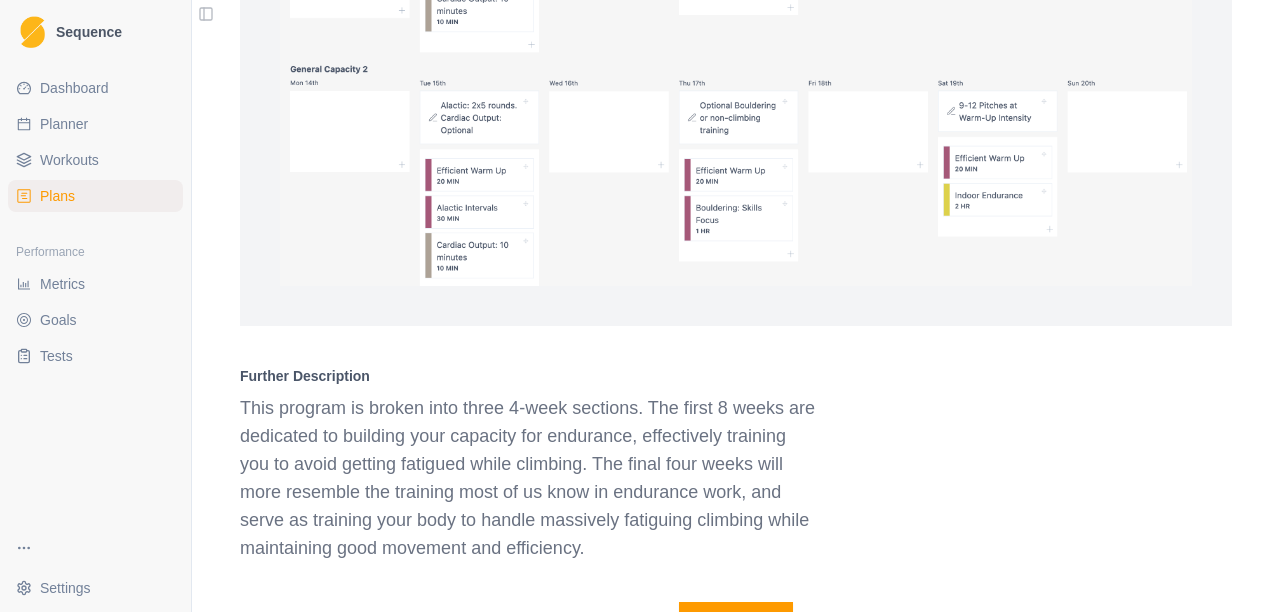 scroll, scrollTop: 2764, scrollLeft: 0, axis: vertical 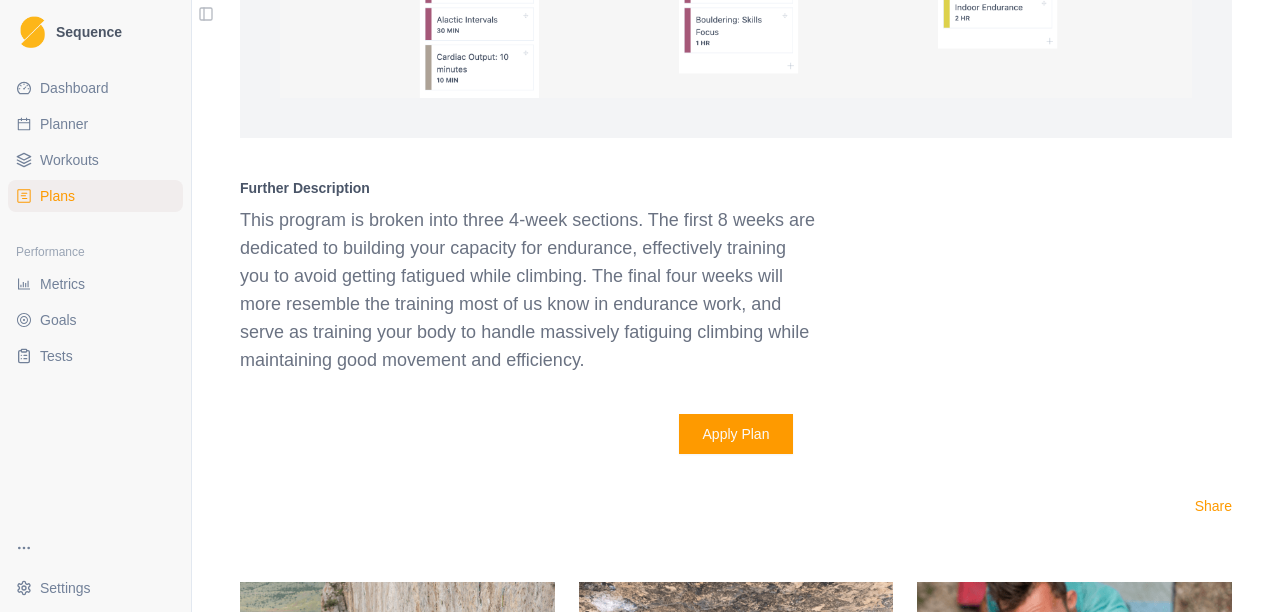 click on "Apply Plan" at bounding box center [736, 434] 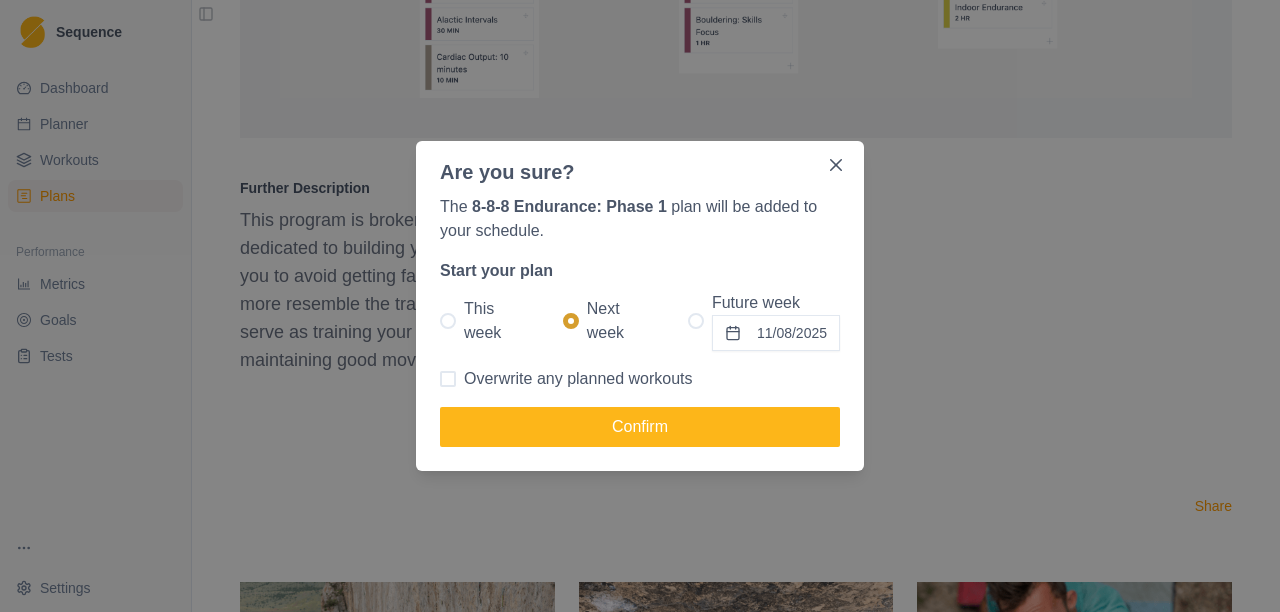click at bounding box center [448, 321] 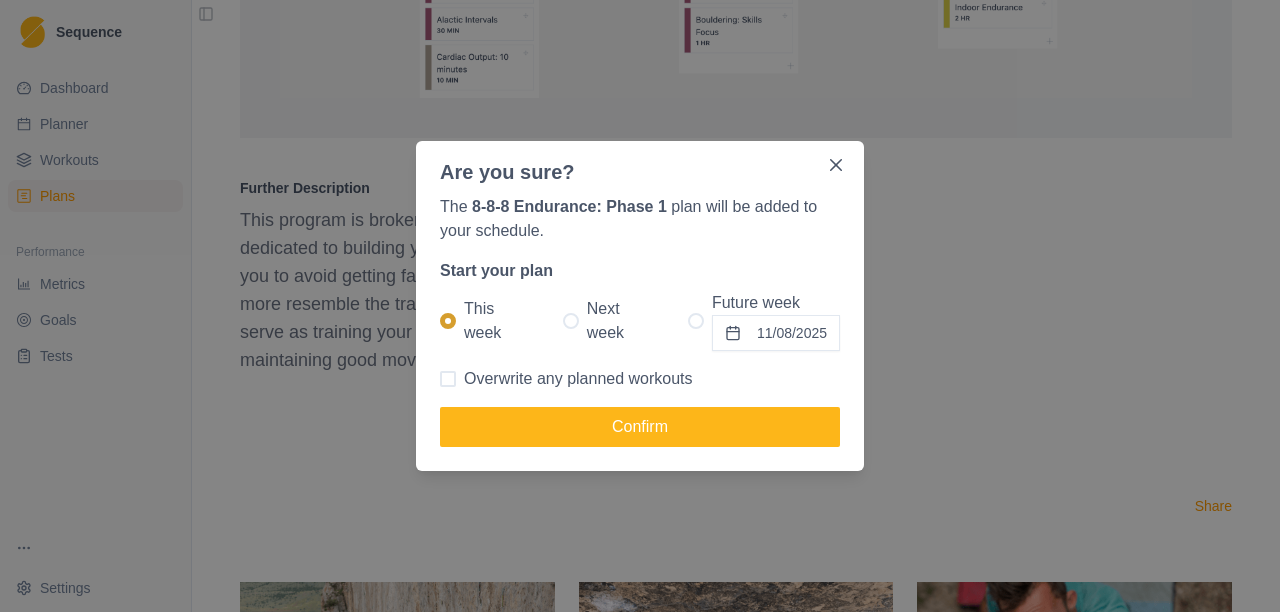 click on "11/08/2025" at bounding box center (776, 333) 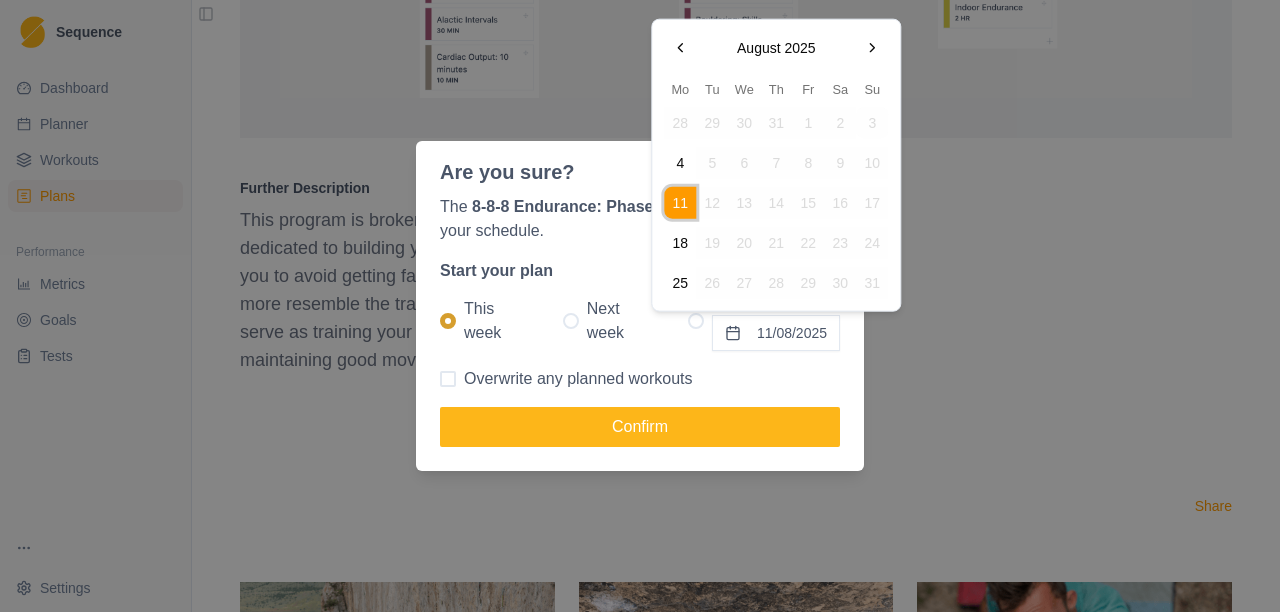 click on "4" at bounding box center (680, 163) 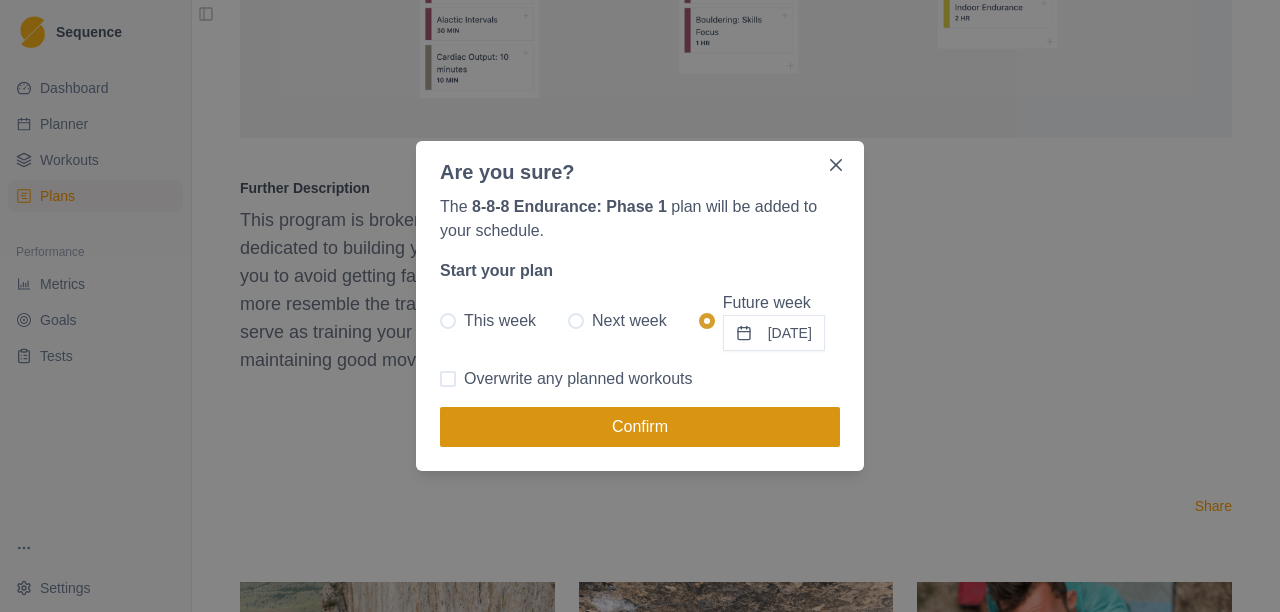 drag, startPoint x: 628, startPoint y: 423, endPoint x: 623, endPoint y: 434, distance: 12.083046 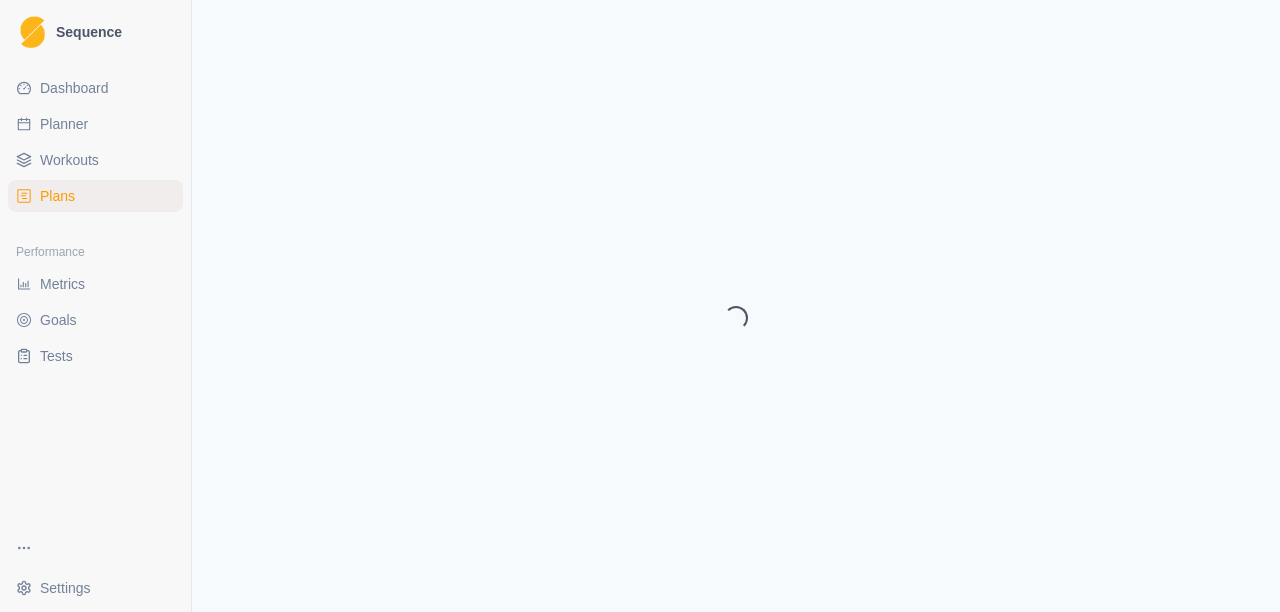 select on "month" 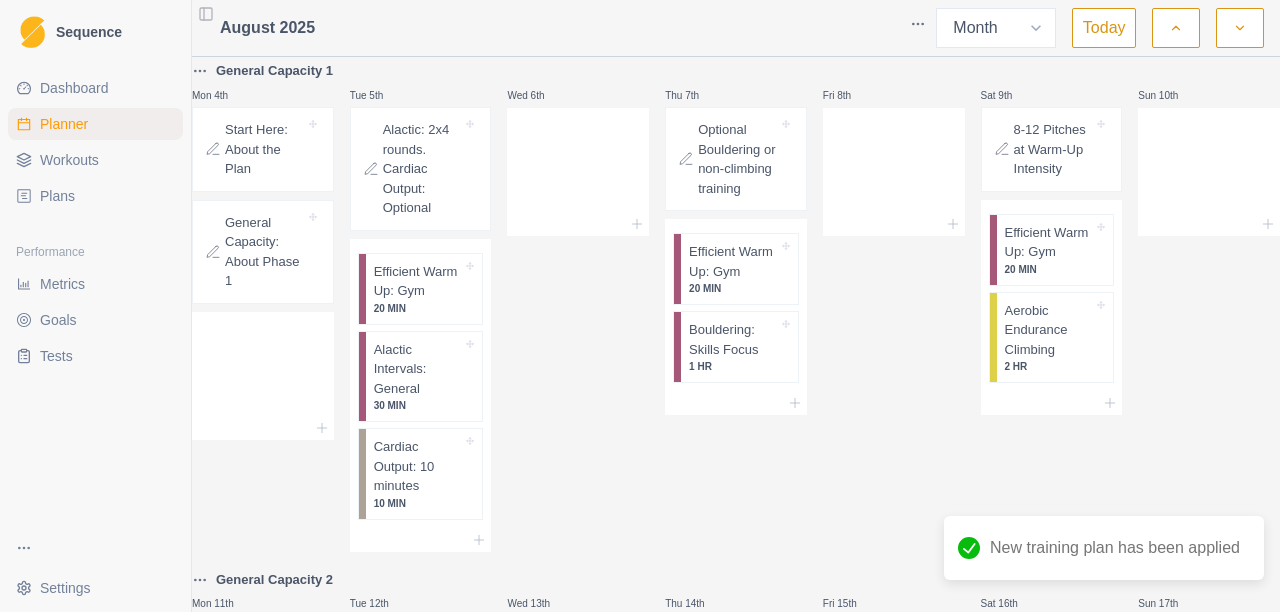 scroll, scrollTop: 300, scrollLeft: 0, axis: vertical 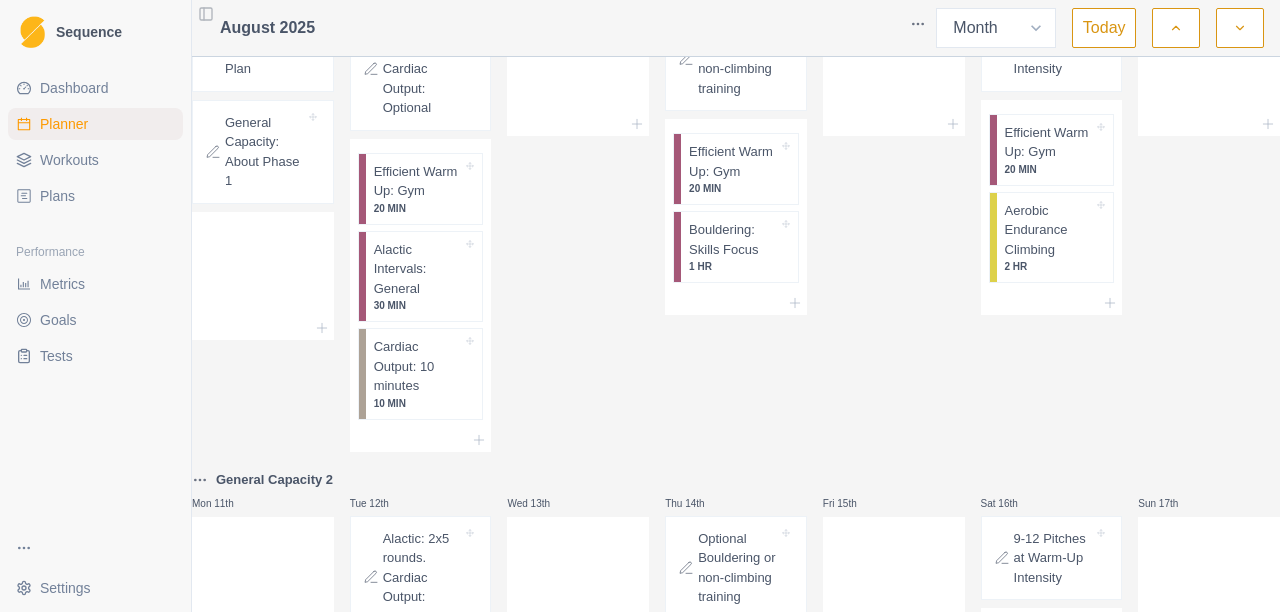 click on "General Capacity: About Phase 1" at bounding box center [265, 152] 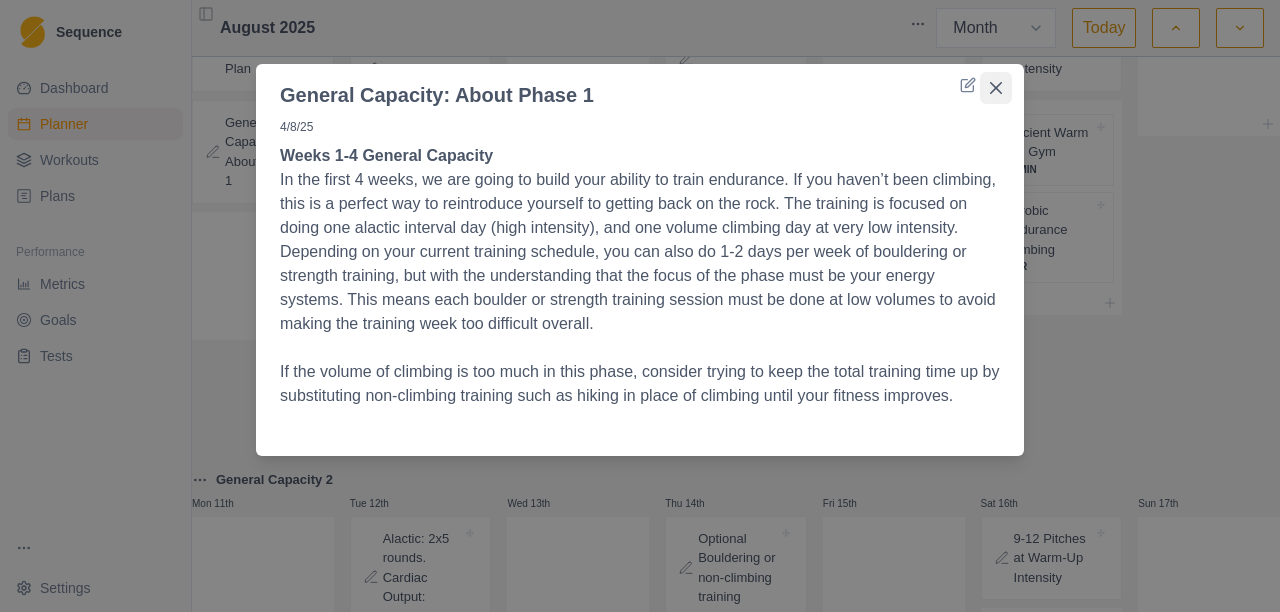 click 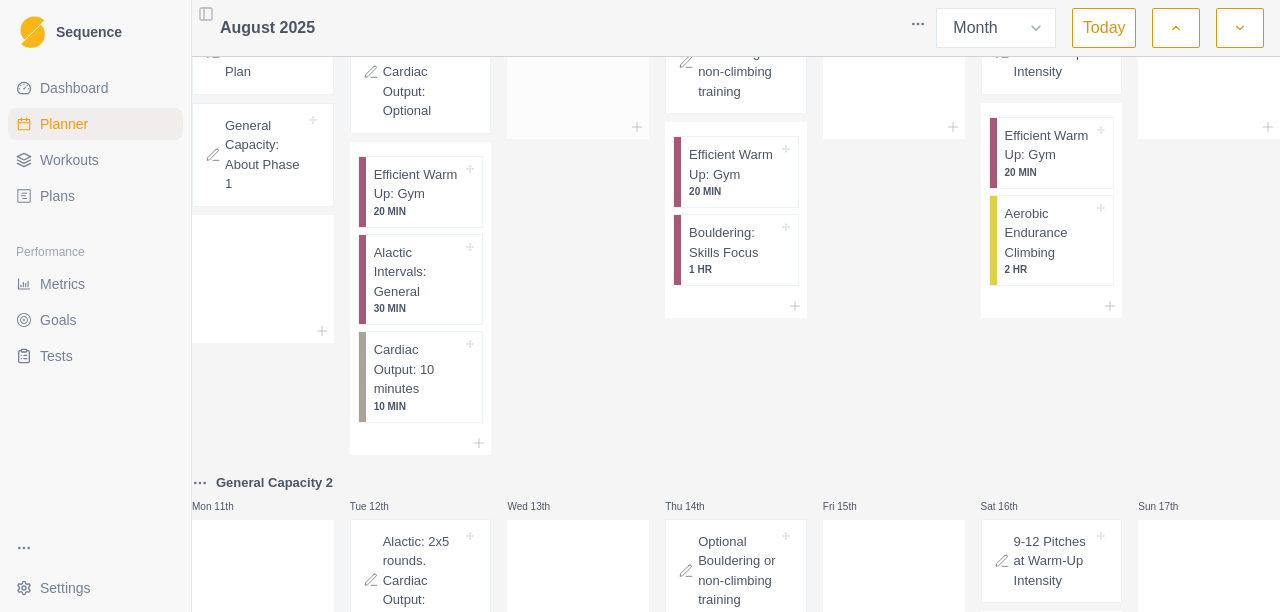 scroll, scrollTop: 300, scrollLeft: 0, axis: vertical 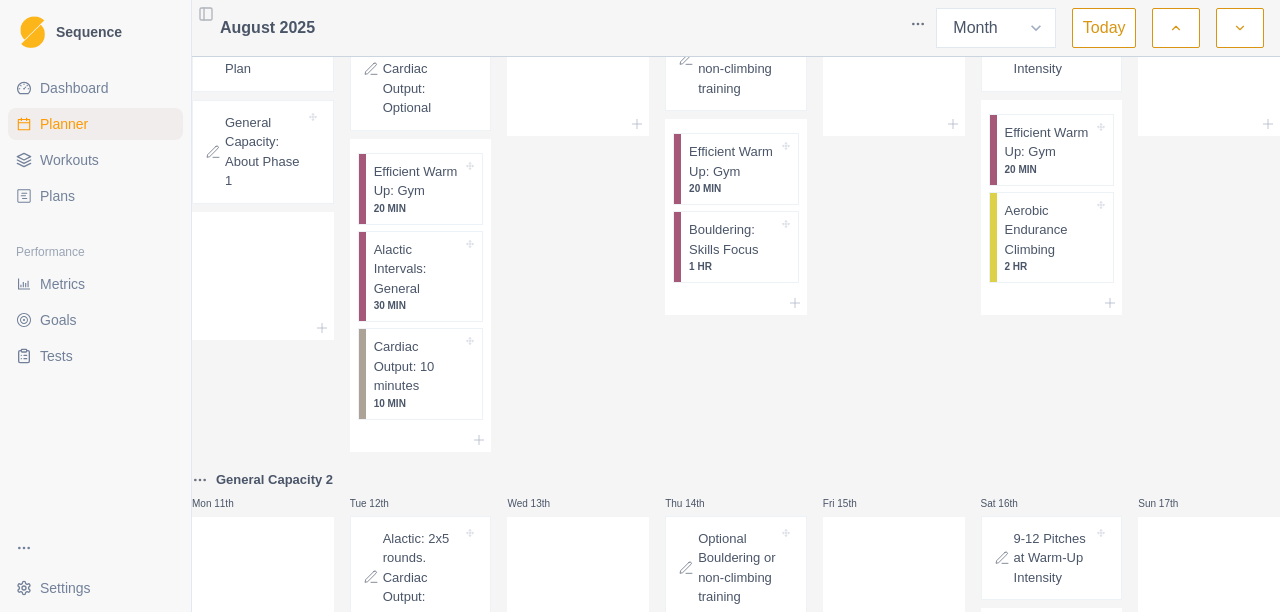 click on "Alactic: 2x4 rounds. Cardiac Output: Optional" at bounding box center (423, 69) 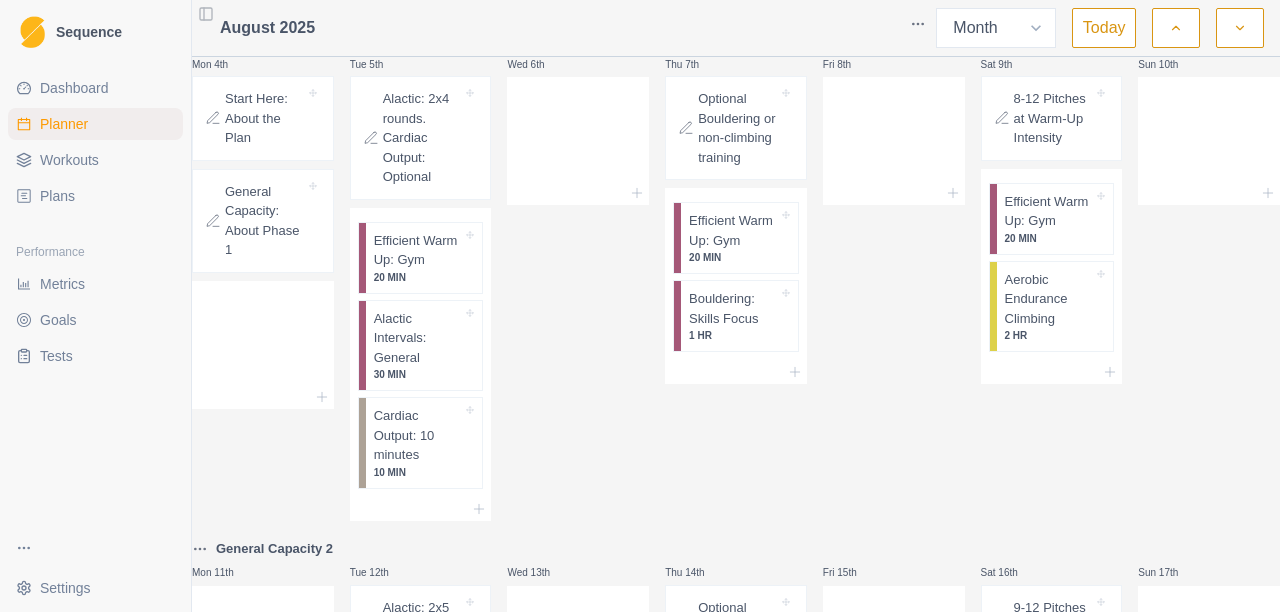 scroll, scrollTop: 200, scrollLeft: 0, axis: vertical 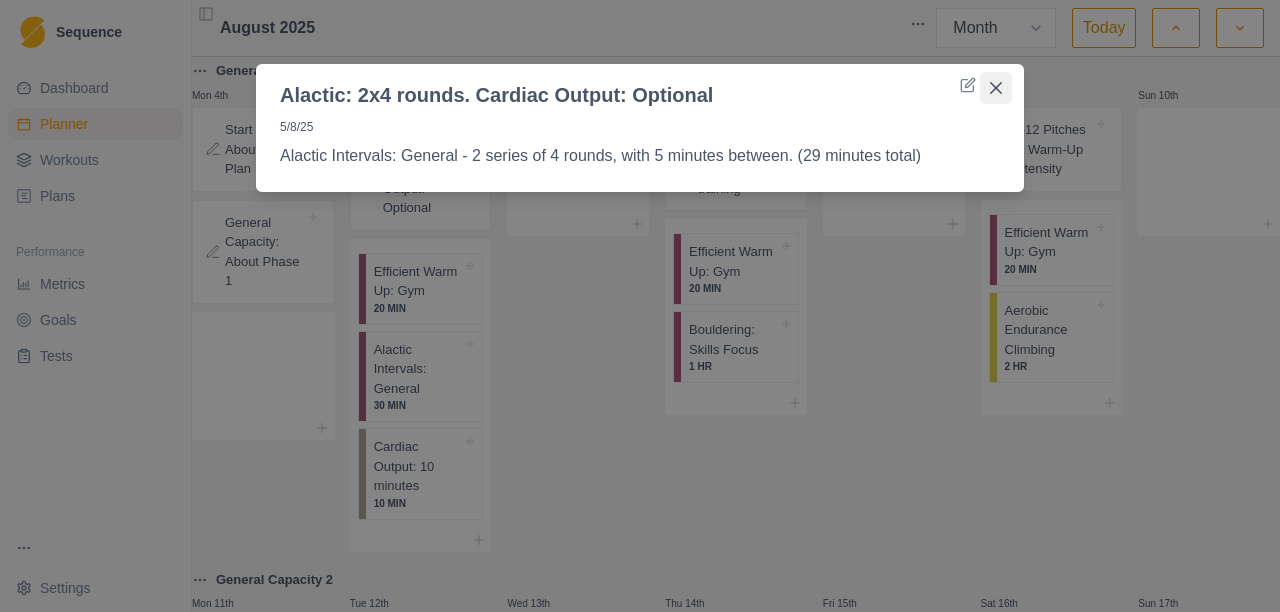 click at bounding box center (996, 88) 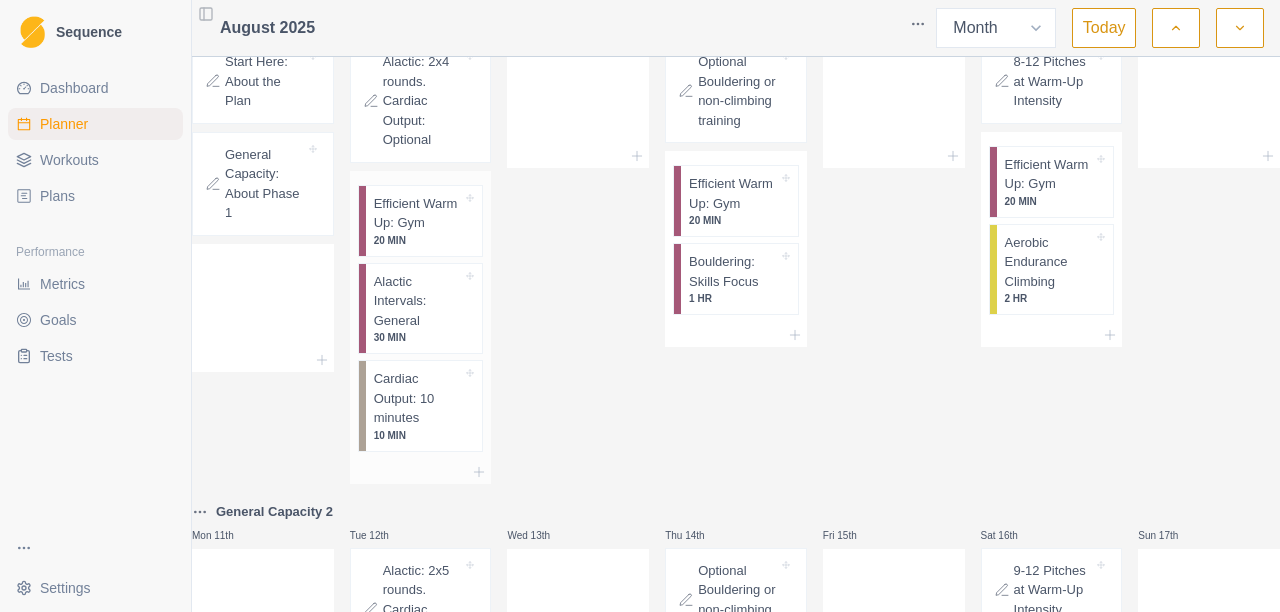 scroll, scrollTop: 300, scrollLeft: 0, axis: vertical 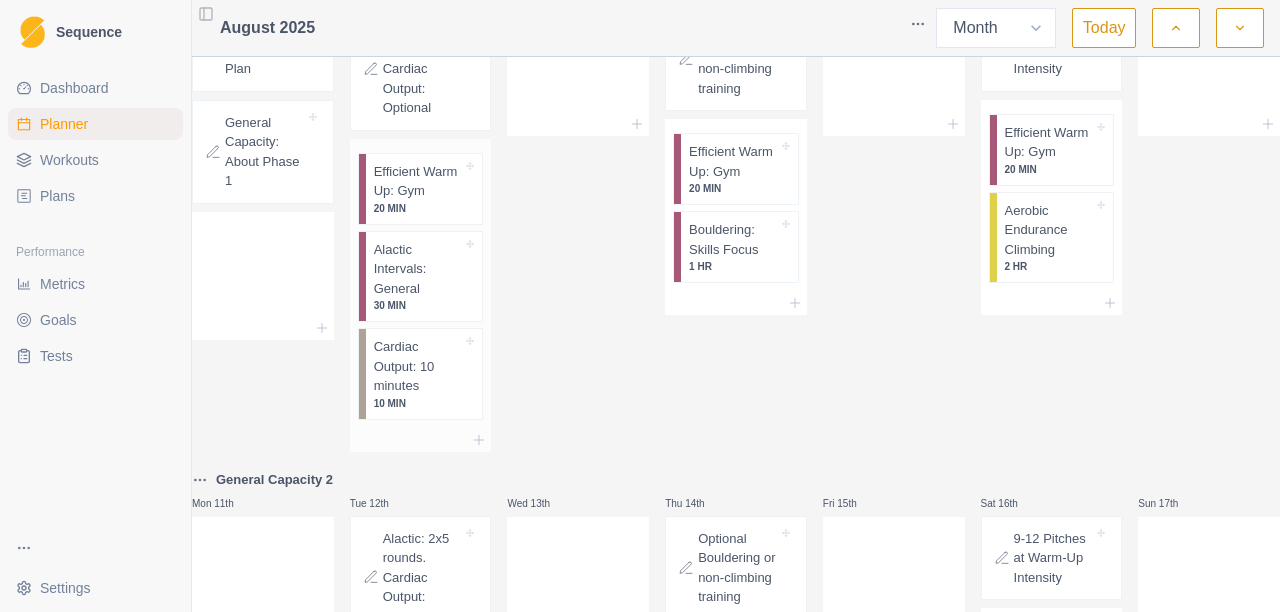click on "Alactic Intervals: General" at bounding box center (418, 269) 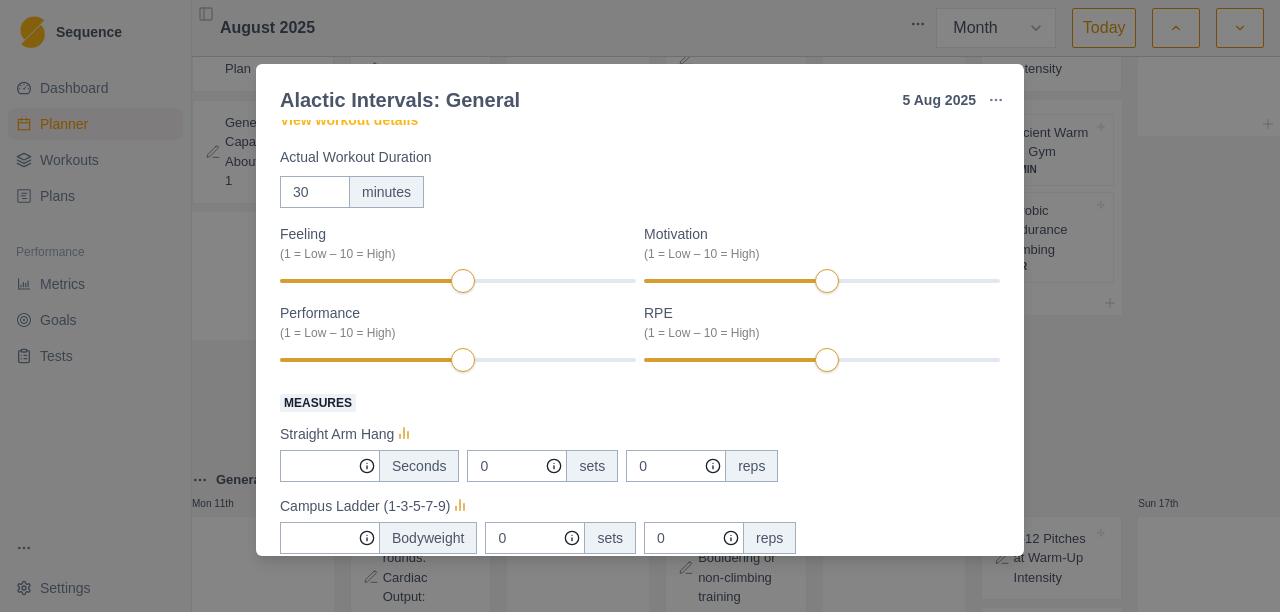 scroll, scrollTop: 0, scrollLeft: 0, axis: both 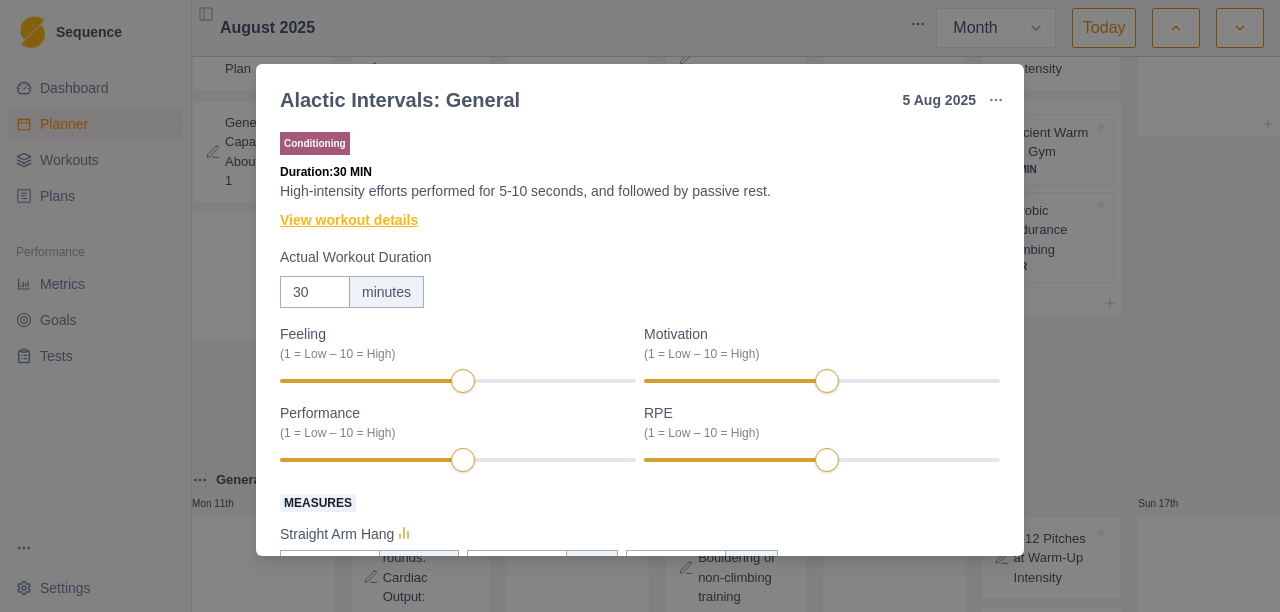 click on "View workout details" at bounding box center [349, 220] 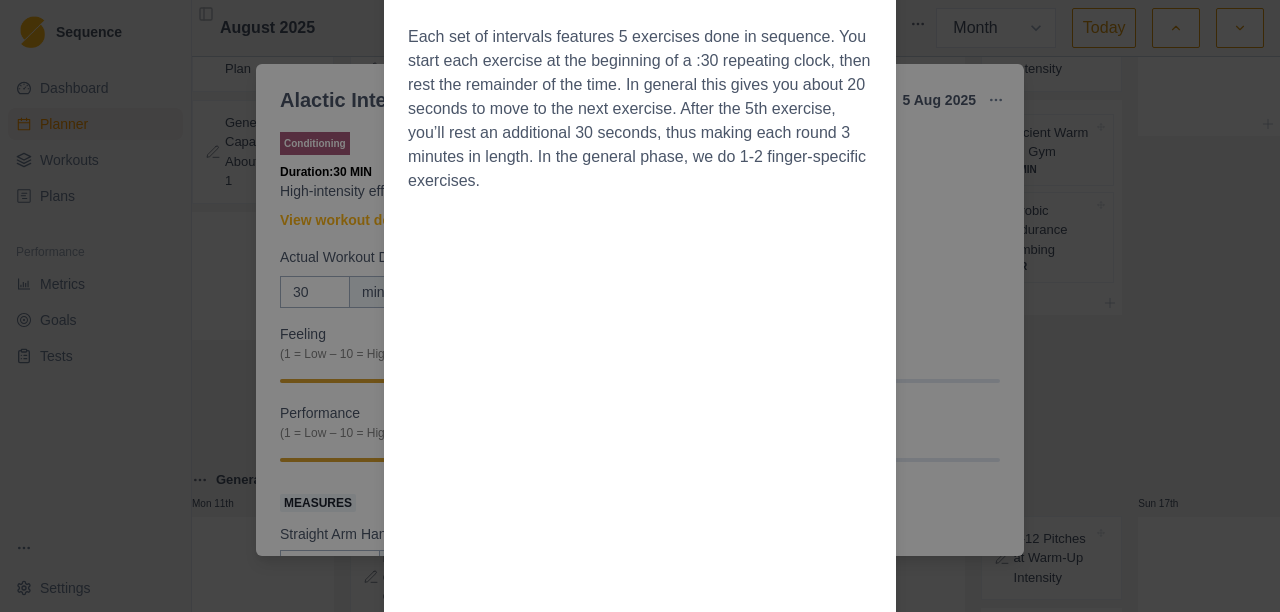 scroll, scrollTop: 0, scrollLeft: 0, axis: both 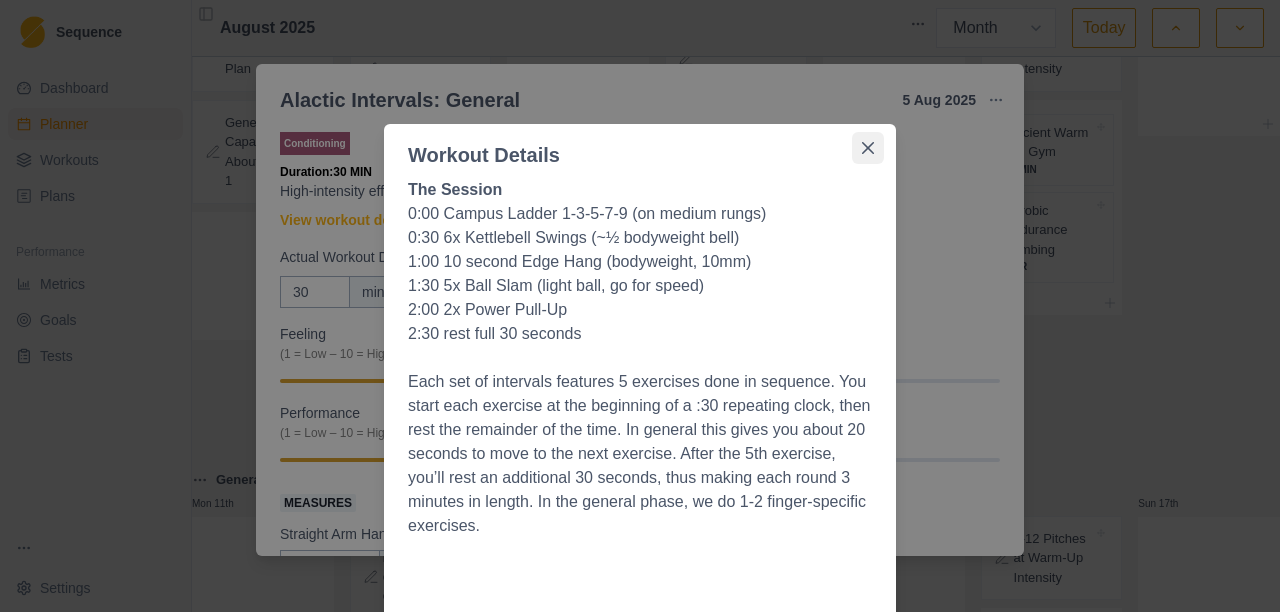 click at bounding box center (868, 148) 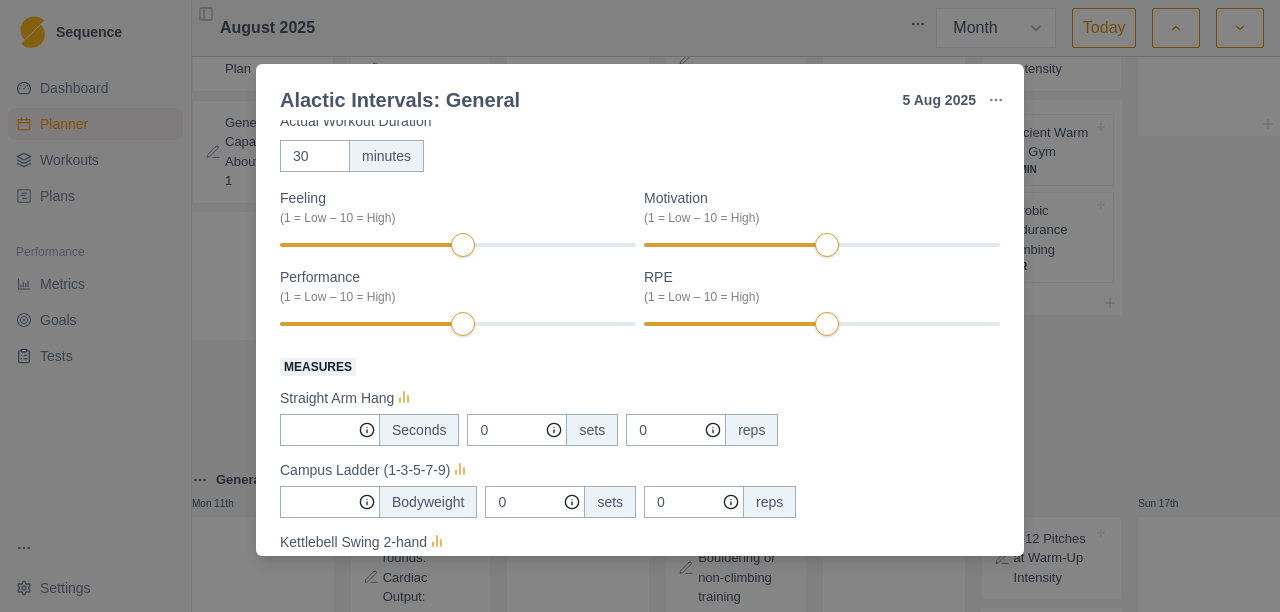 scroll, scrollTop: 0, scrollLeft: 0, axis: both 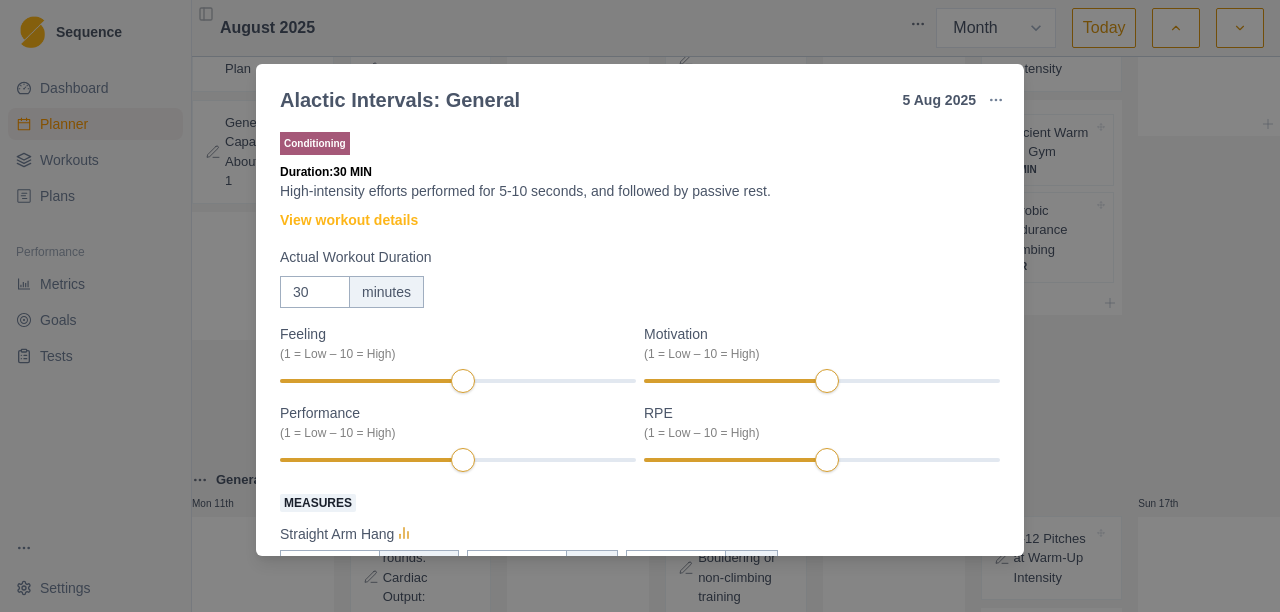 click on "Alactic Intervals: General [DATE] Link To Goal View Workout Metrics Edit Original Workout Reschedule Workout Remove From Schedule Conditioning Duration: 30 MIN High-intensity efforts performed for 5-10 seconds, and followed by passive rest. View workout details Actual Workout Duration 30 minutes Feeling (1 = Low – 10 = High) Motivation (1 = Low – 10 = High) Performance (1 = Low – 10 = High) RPE (1 = Low – 10 = High) Measures Straight Arm Hang Seconds 0 sets 0 reps Campus Ladder (1-3-5-7-9) Bodyweight 0 sets 0 reps Kettlebell Swing 2-hand lb 0 sets 0 reps Power Pullup Bodyweight 0 sets 0 reps Ball Slam 15 lb 3 sets 3 reps Training Notes View previous training notes Mark as Incomplete Complete Workout" at bounding box center (640, 306) 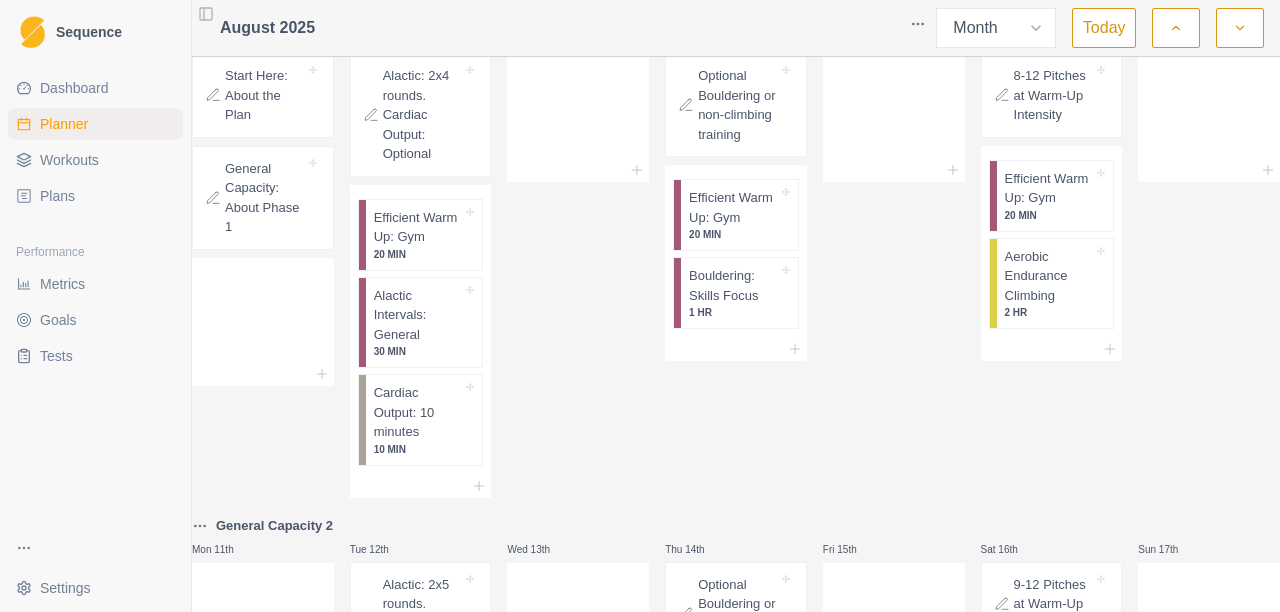 scroll, scrollTop: 300, scrollLeft: 0, axis: vertical 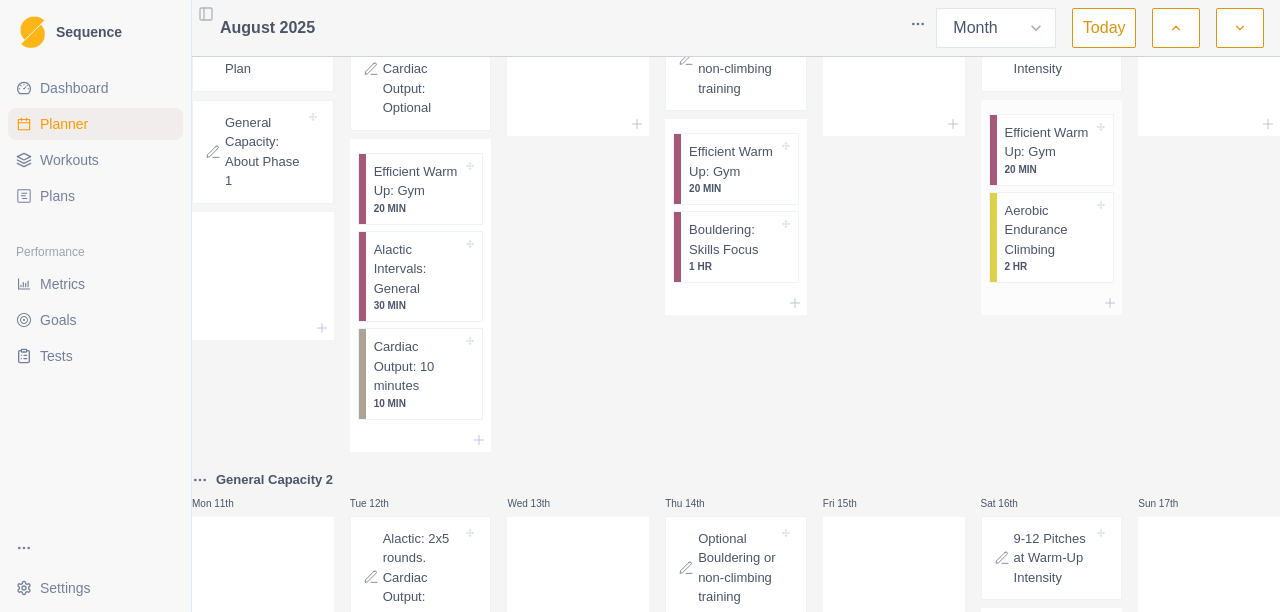 click on "Aerobic Endurance Climbing" at bounding box center [1049, 230] 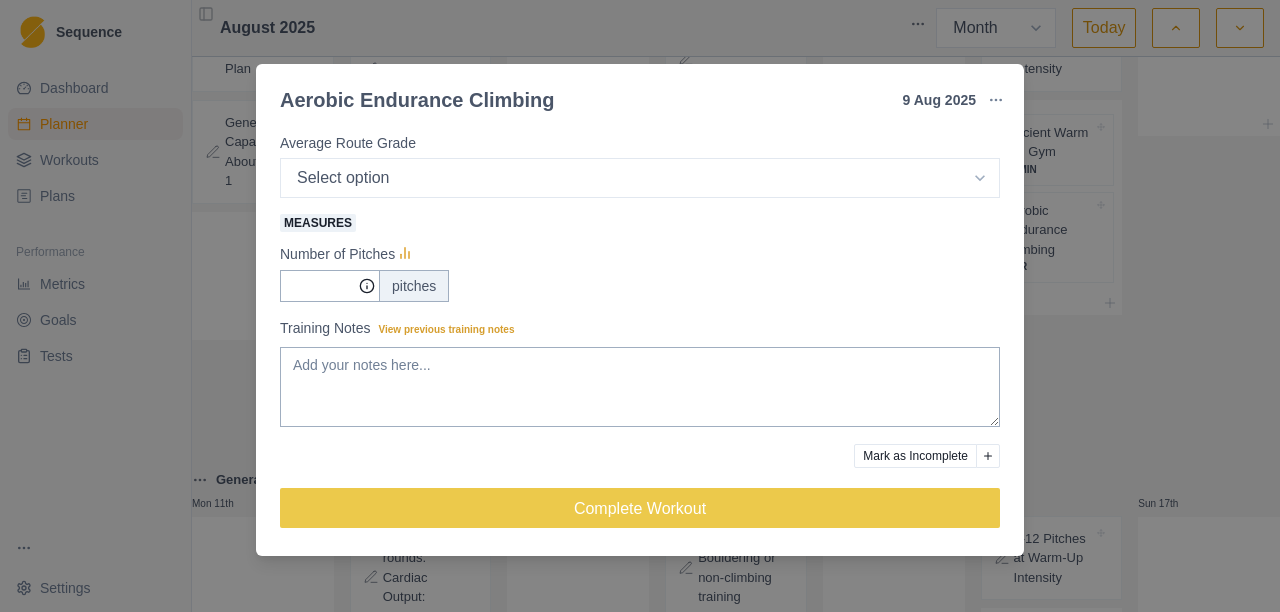 scroll, scrollTop: 409, scrollLeft: 0, axis: vertical 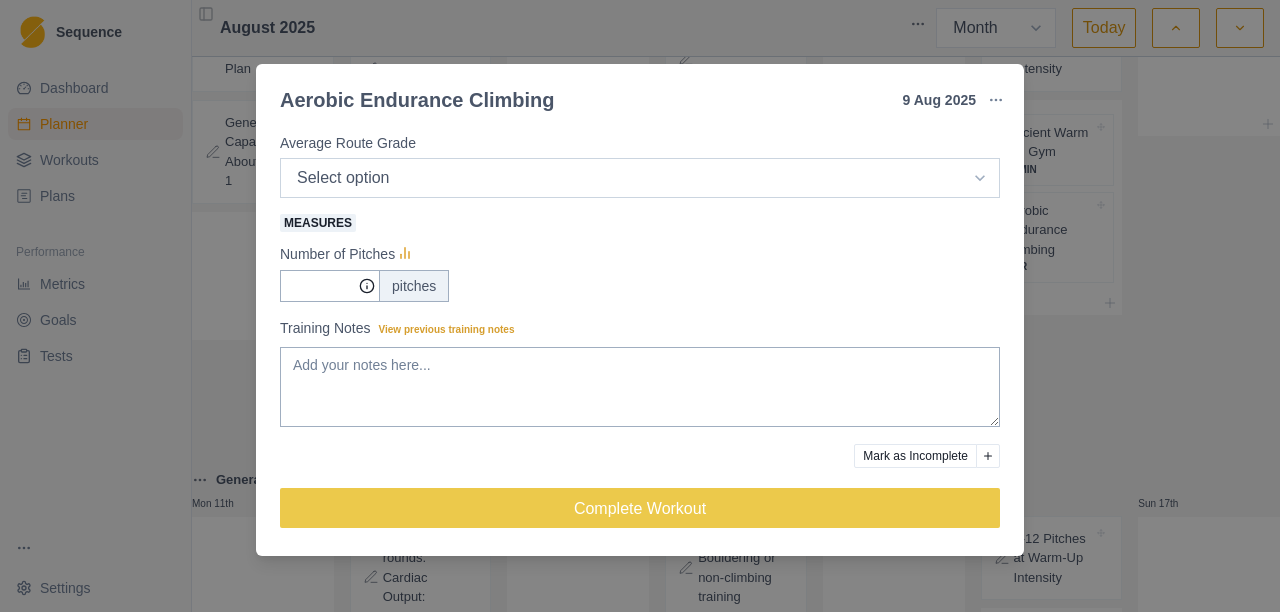 click on "Select option 5.6 5.7 5.8 5.9 5.10a 5.10b 5.10c 5.10d 5.11a 5.11b 5.11c 5.11d 5.12a 5.12b 5.12c 5.12d 5.13a 5.13b 5.13c 5.13d 5.14a" at bounding box center (640, 178) 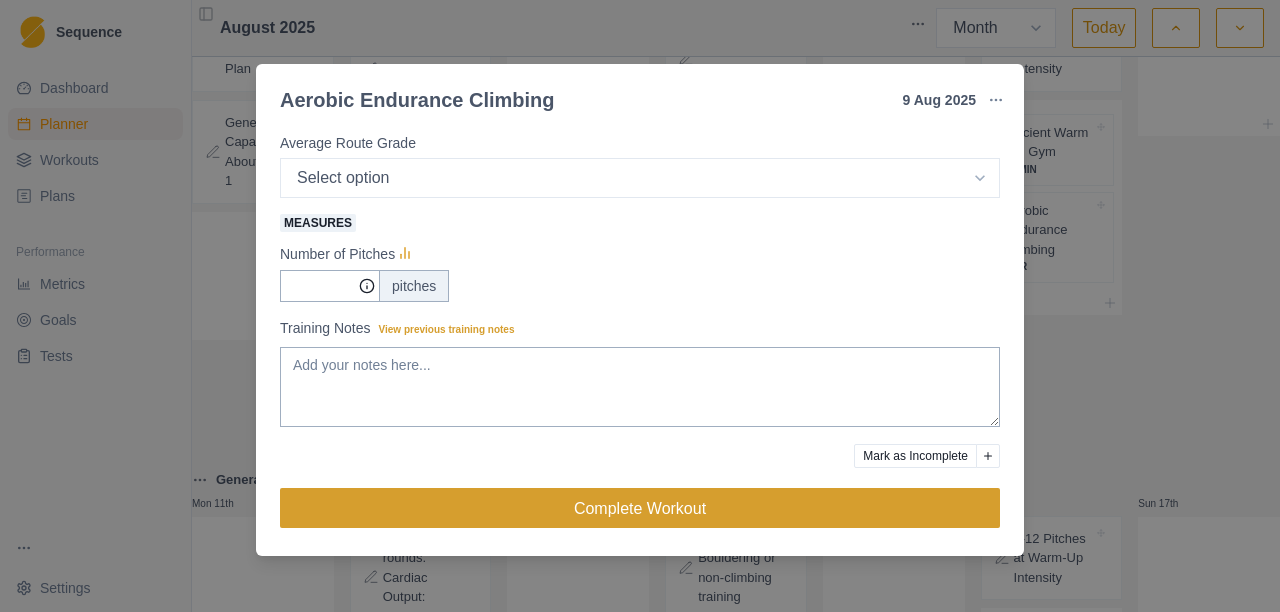scroll, scrollTop: 409, scrollLeft: 0, axis: vertical 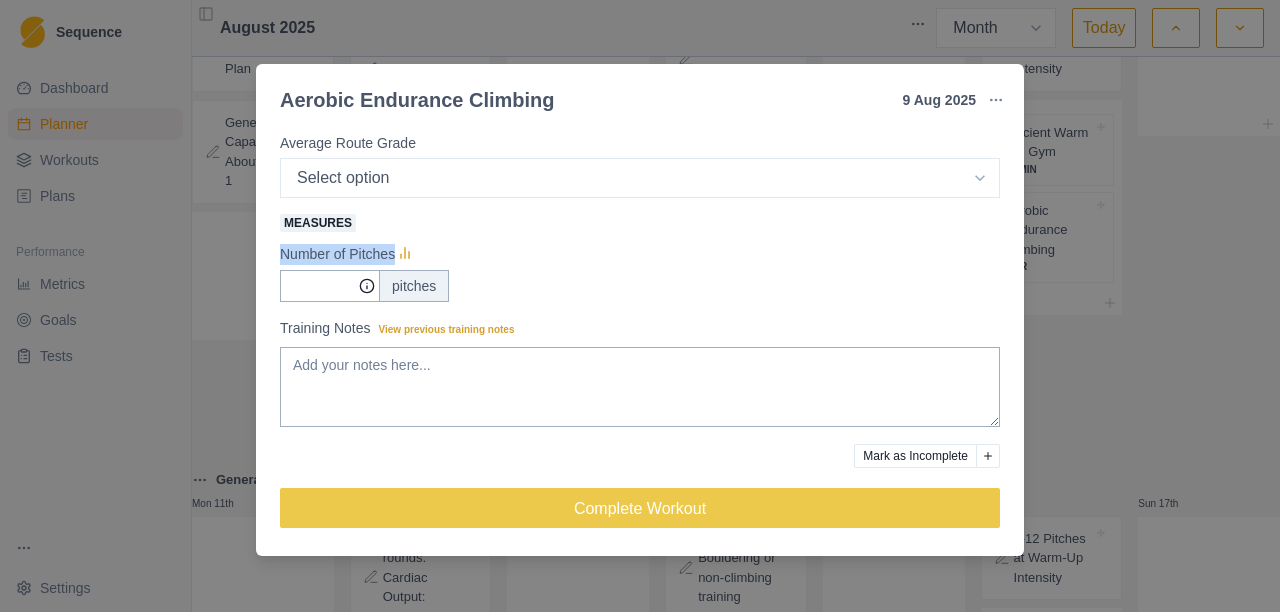 click on "Aerobic Endurance Climbing [DATE] Link To Goal View Workout Metrics Edit Original Workout Reschedule Workout Remove From Schedule Endurance Duration: 120 MIN The goal of this day is to climb pitches in the "aerobic" zone. Completing the goal number of pitches is more important than the difficulty of the pitches, so start easier than you think. View workout details Actual Workout Duration 120 minutes Feeling (1 = Low – 10 = High) Motivation (1 = Low – 10 = High) Performance (1 = Low – 10 = High) RPE (1 = Low – 10 = High) Selects Average Route Grade Select option 5.6 5.7 5.8 5.9 5.10a 5.10b 5.10c 5.10d 5.11a 5.11b 5.11c 5.11d 5.12a 5.12b 5.12c 5.12d 5.13a 5.13b 5.13c 5.13d 5.14a Measures Number of Pitches pitches Training Notes View previous training notes Mark as Incomplete Complete Workout" at bounding box center (640, 306) 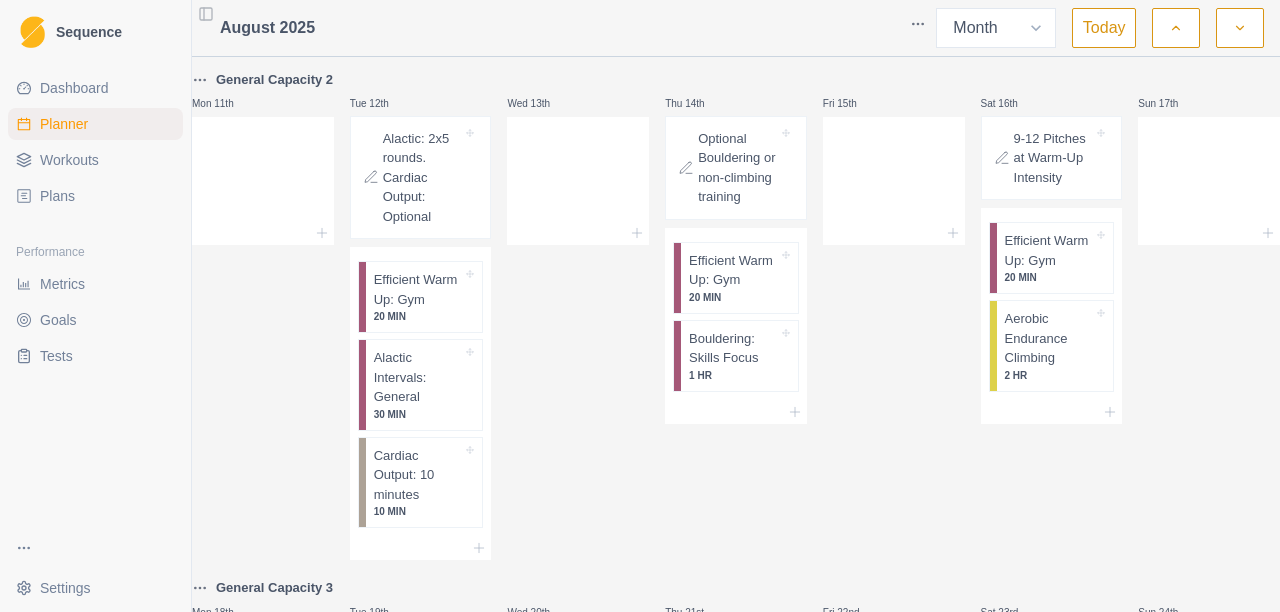 scroll, scrollTop: 100, scrollLeft: 0, axis: vertical 